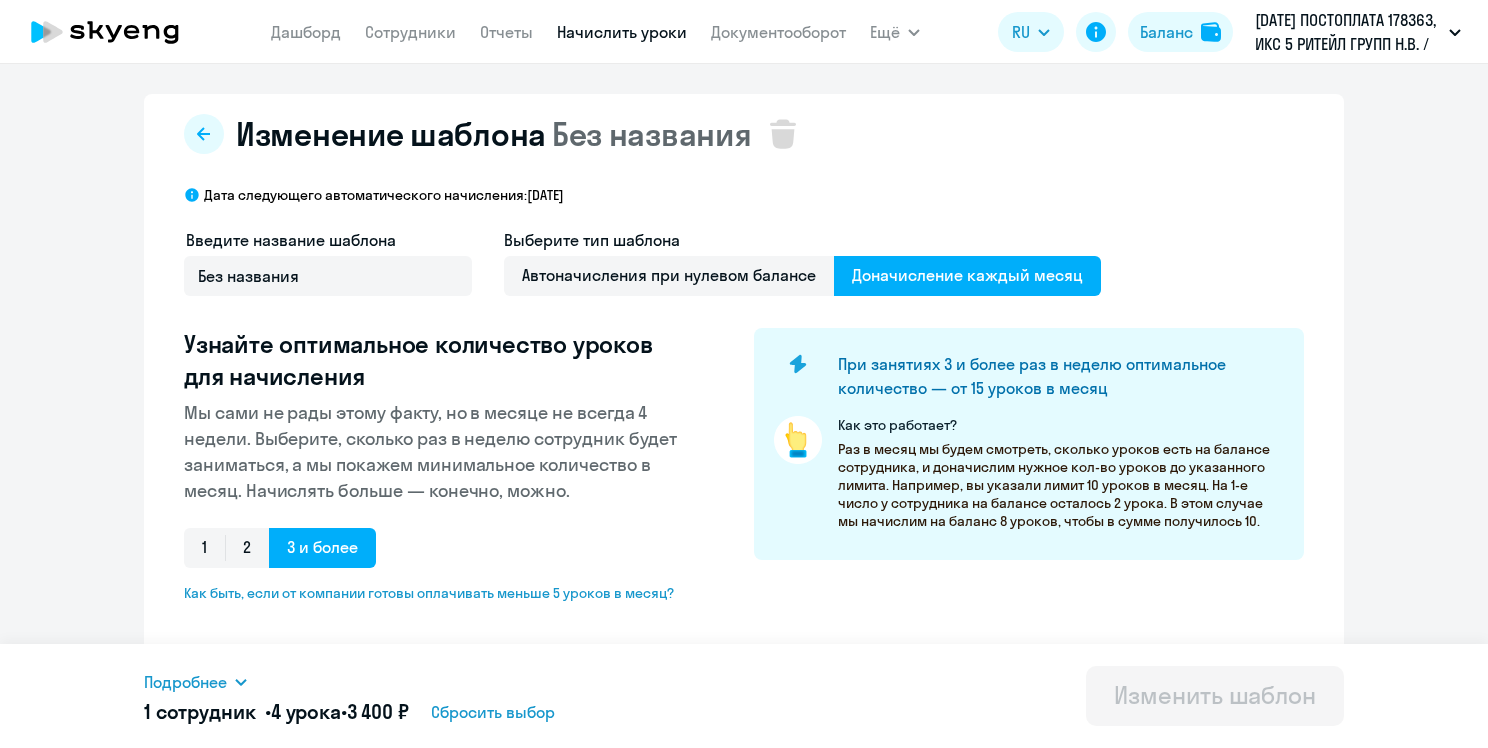 select on "10" 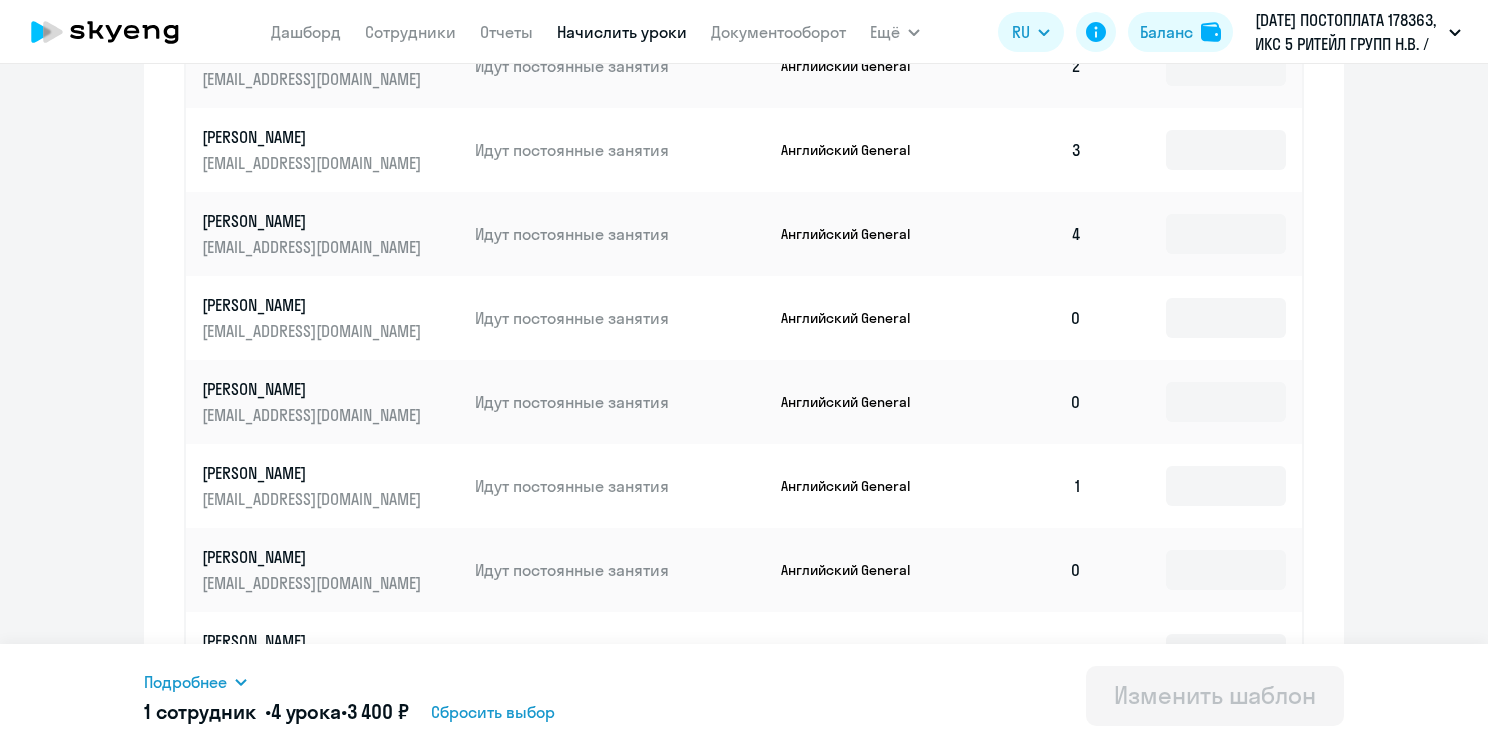 scroll, scrollTop: 1068, scrollLeft: 0, axis: vertical 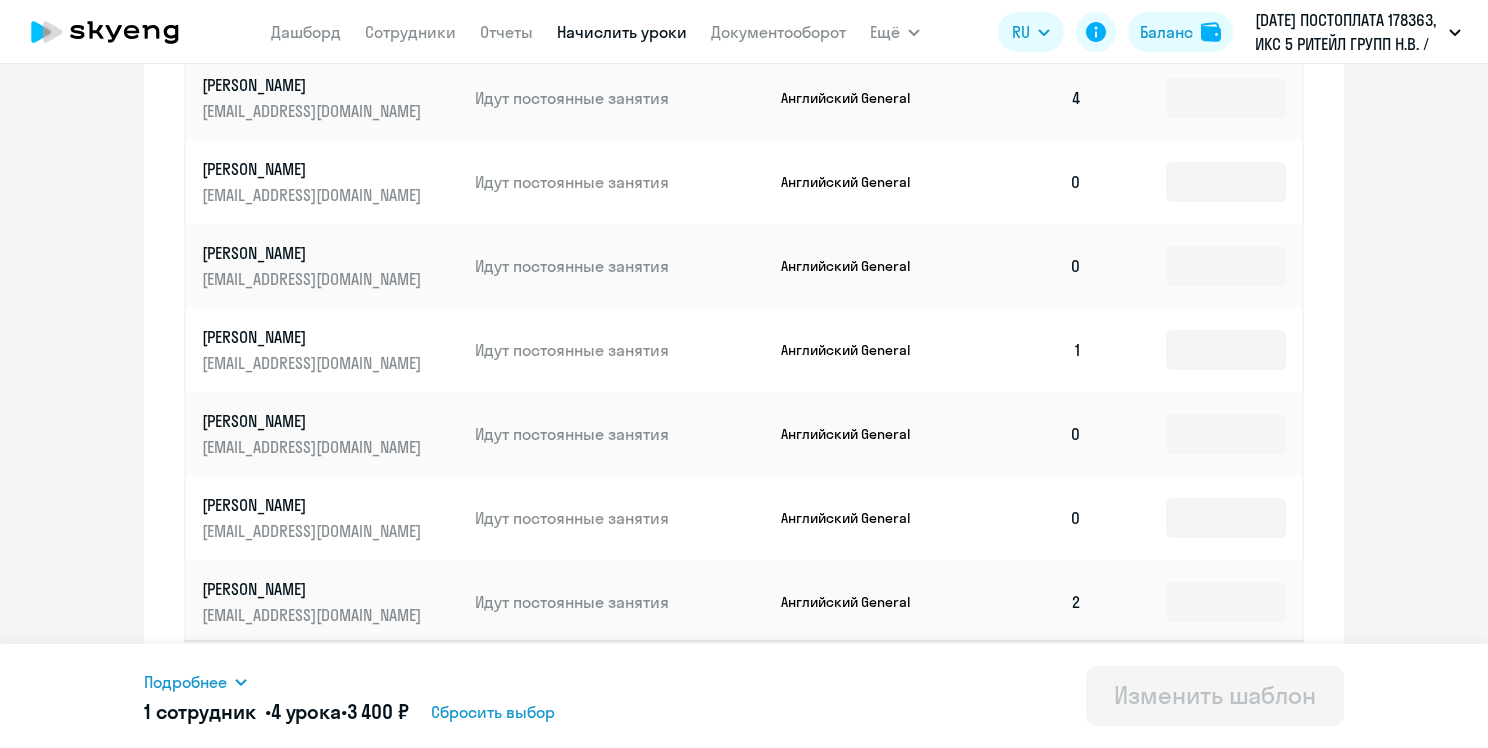 click on "[PERSON_NAME]" 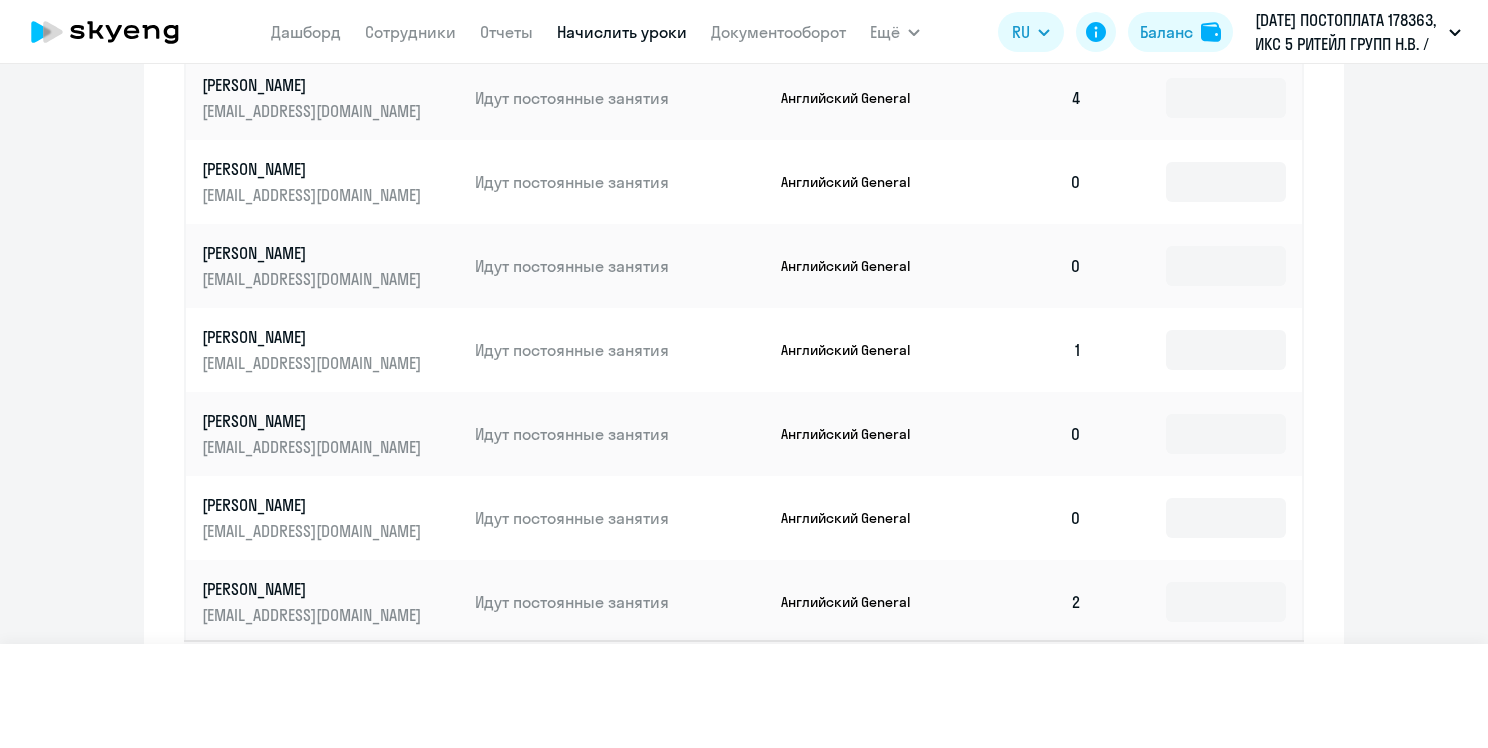 scroll, scrollTop: 0, scrollLeft: 0, axis: both 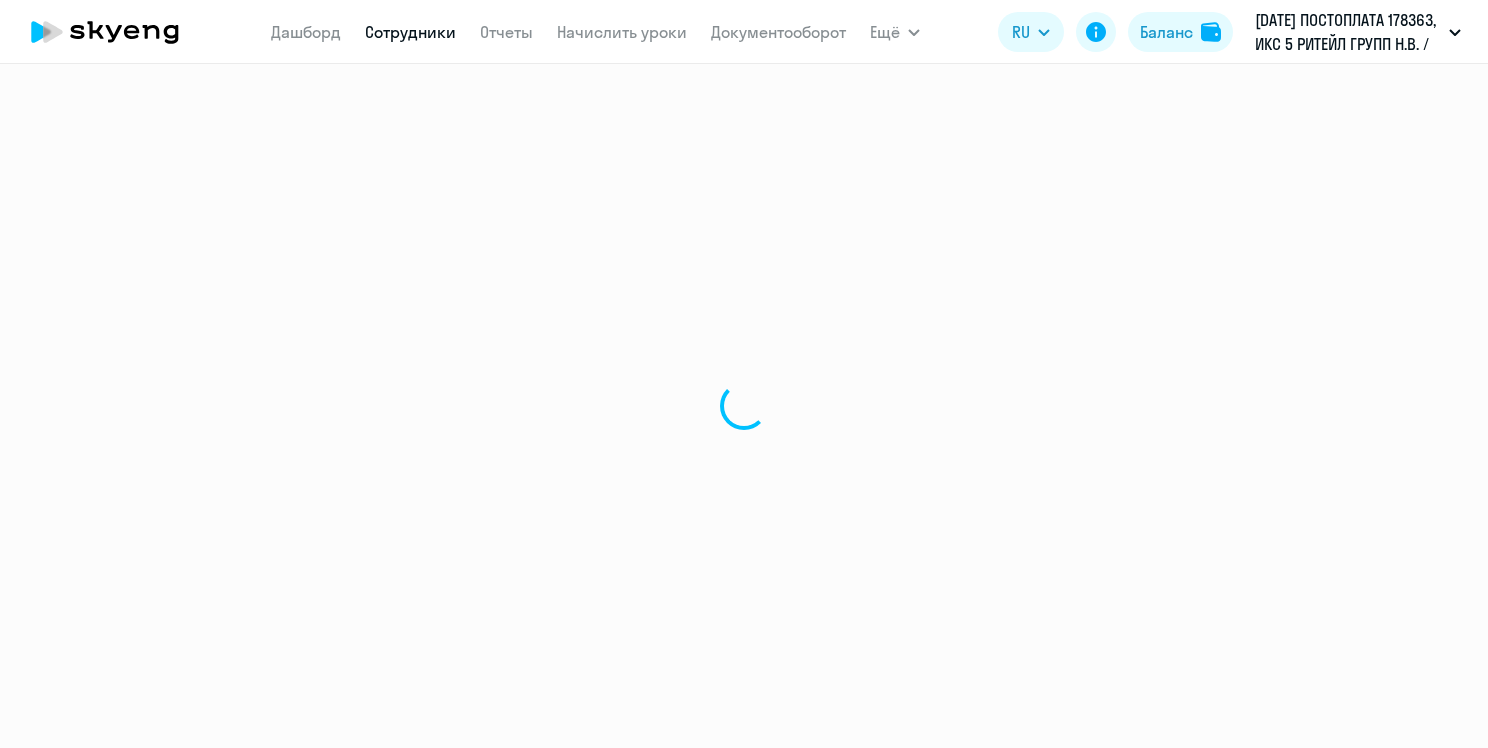 select on "english" 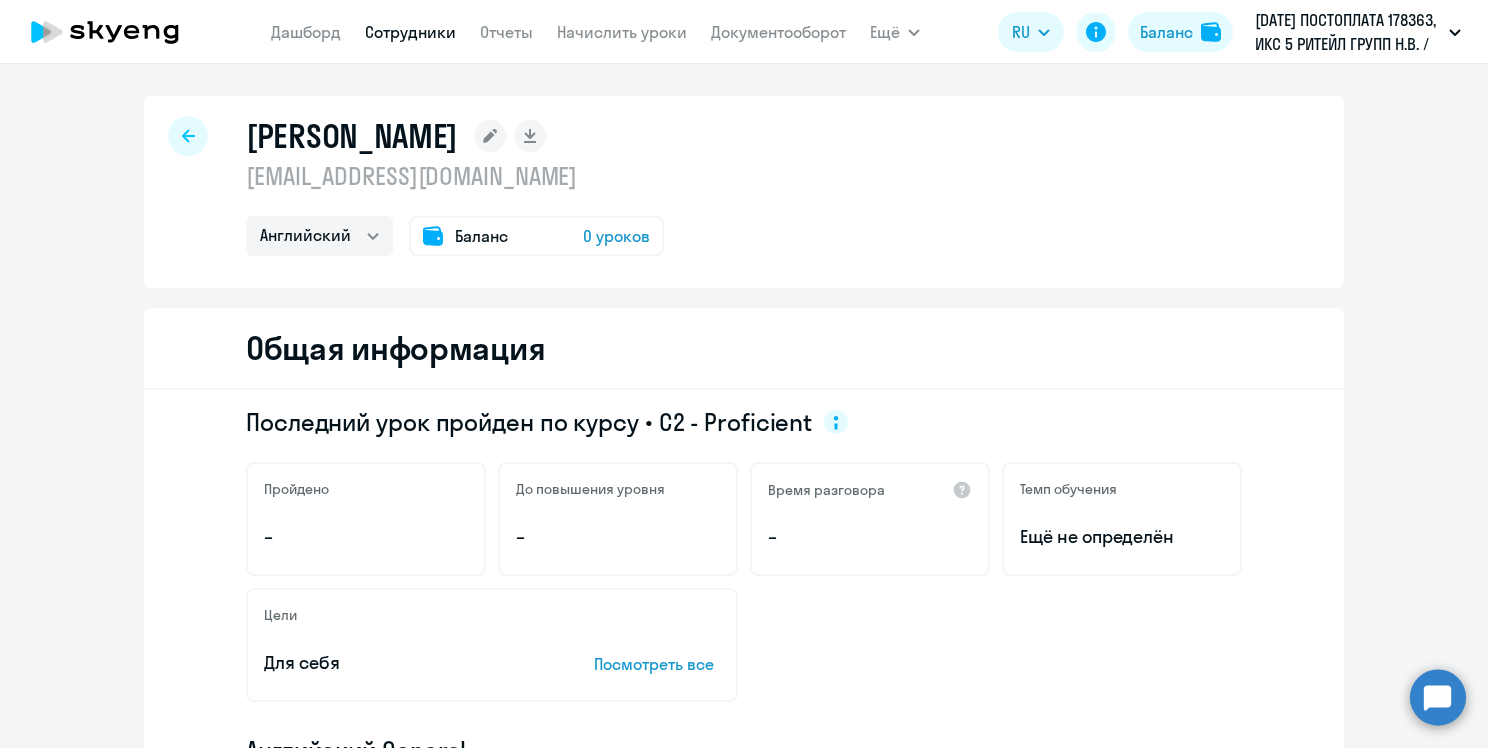 click on "0 уроков" 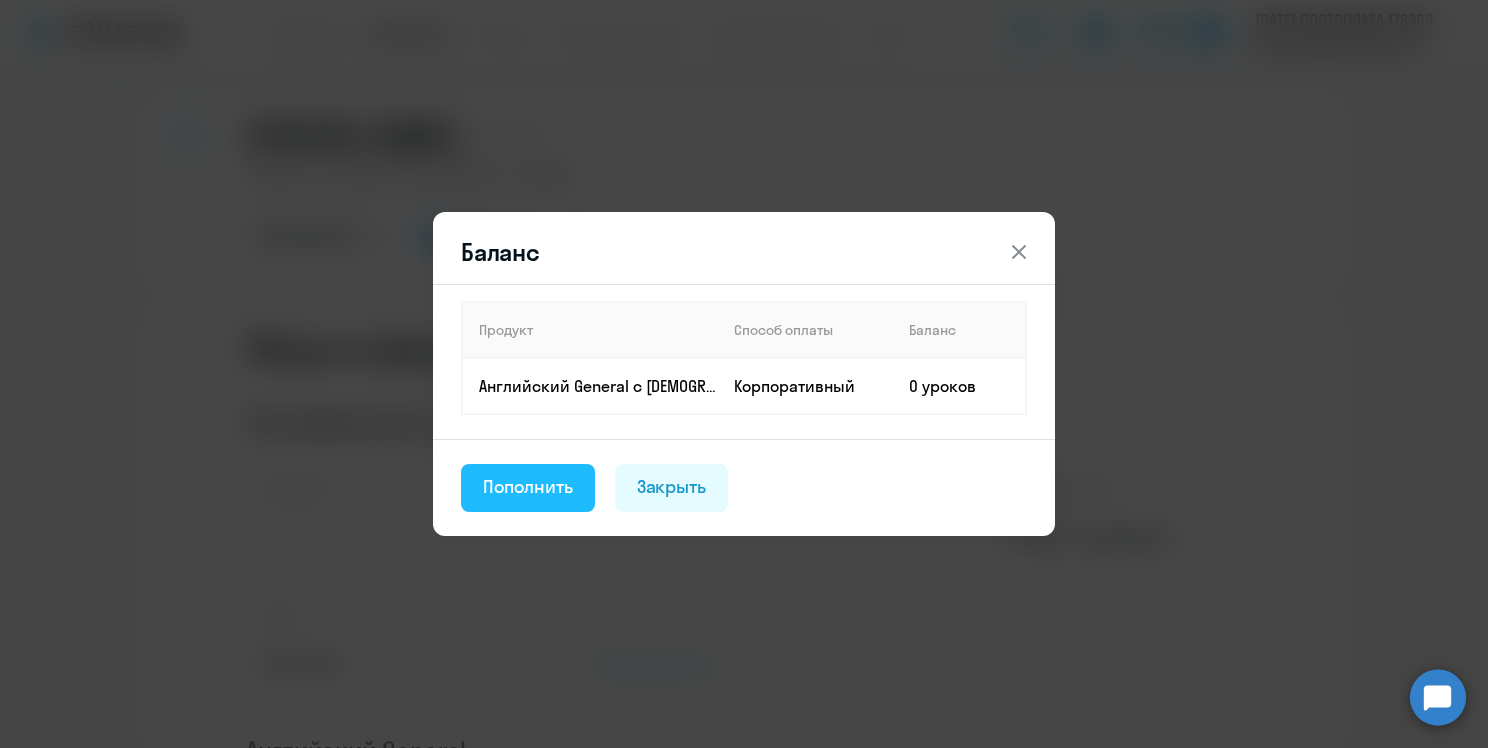 click on "Пополнить" at bounding box center (528, 487) 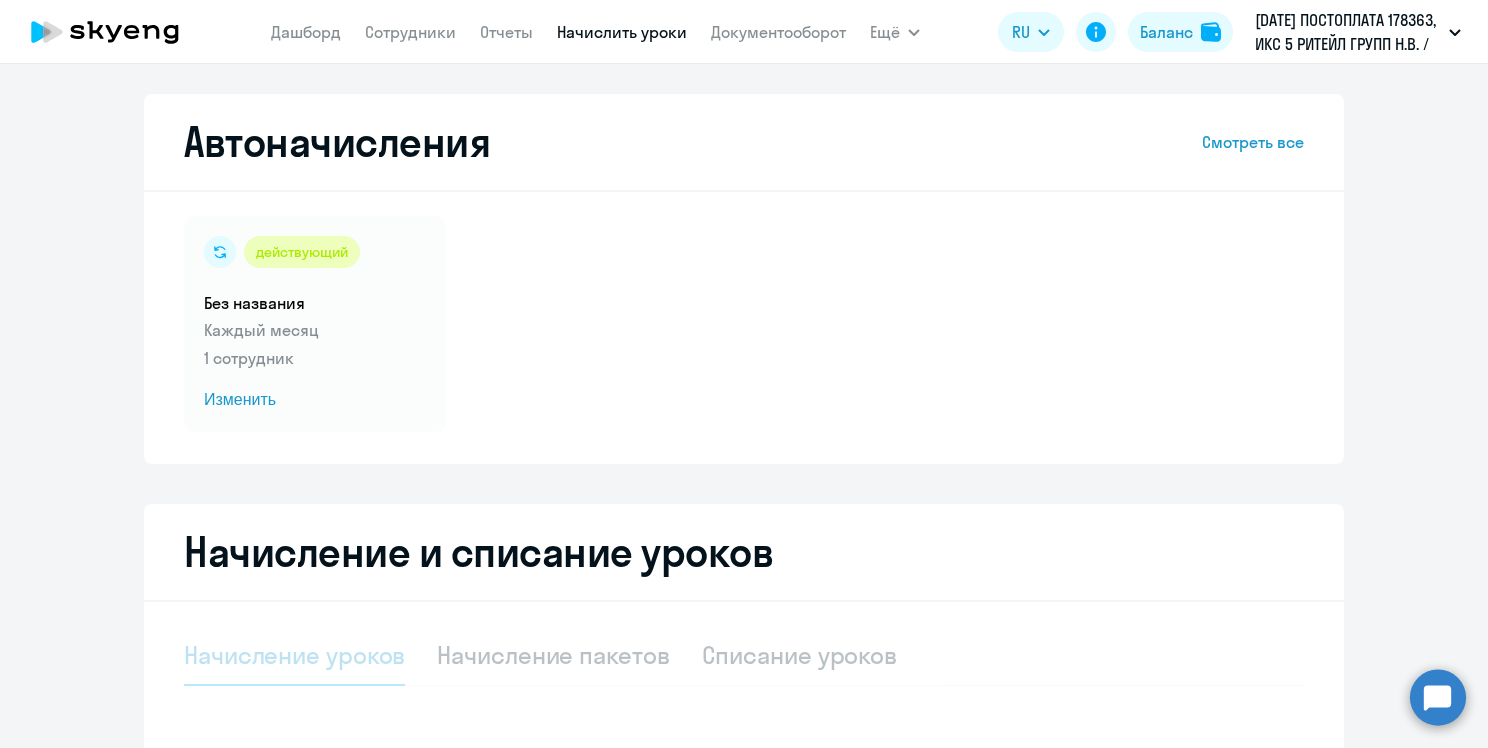 select on "10" 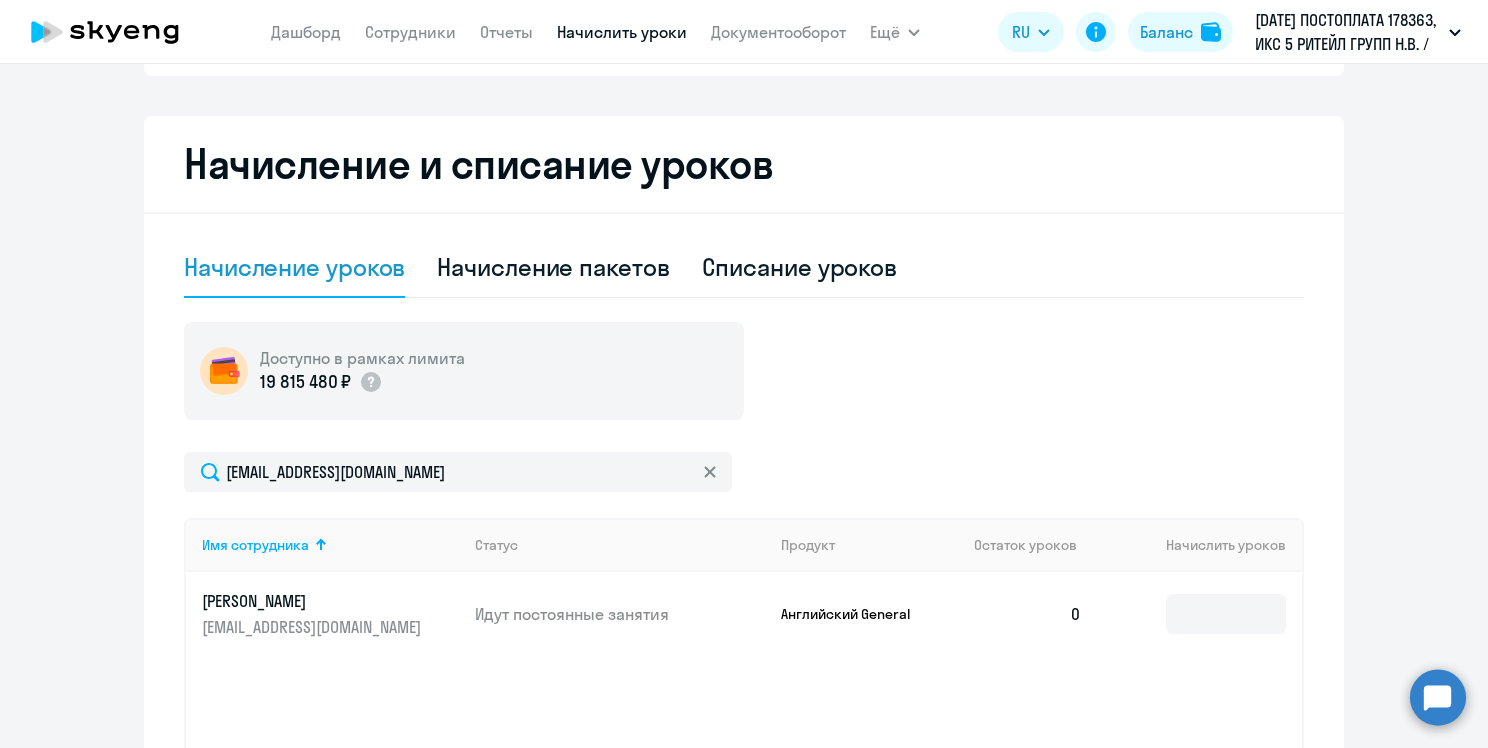 scroll, scrollTop: 391, scrollLeft: 0, axis: vertical 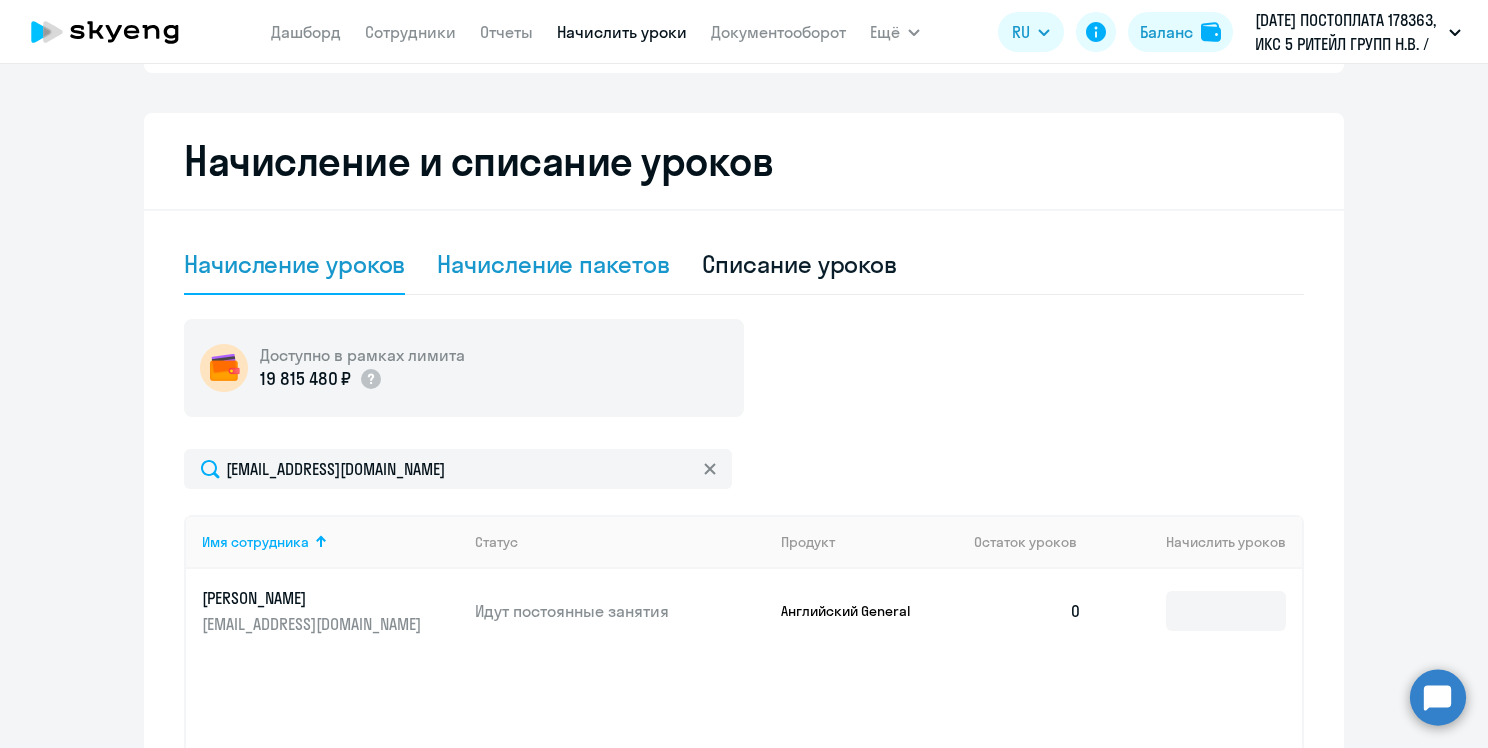 click on "Начисление пакетов" 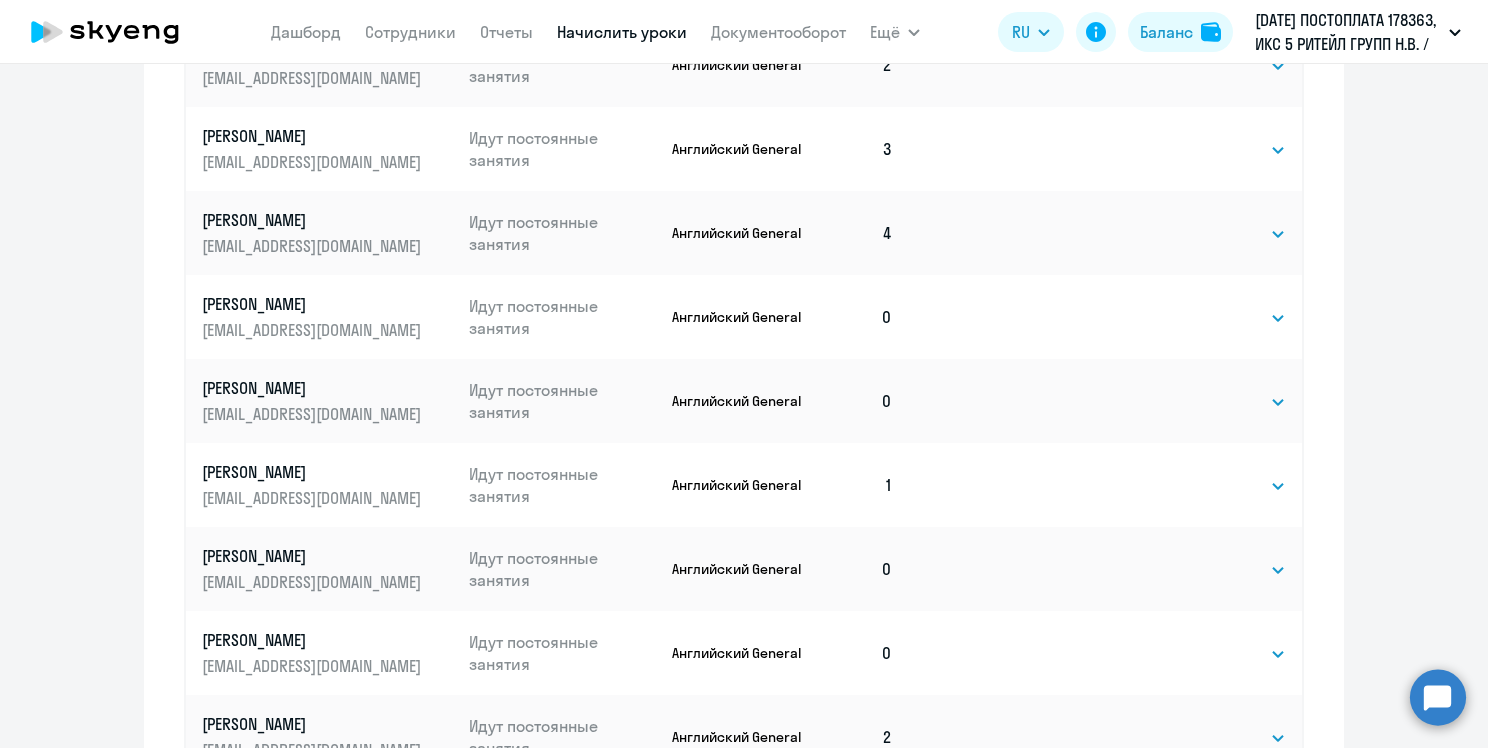 scroll, scrollTop: 1195, scrollLeft: 0, axis: vertical 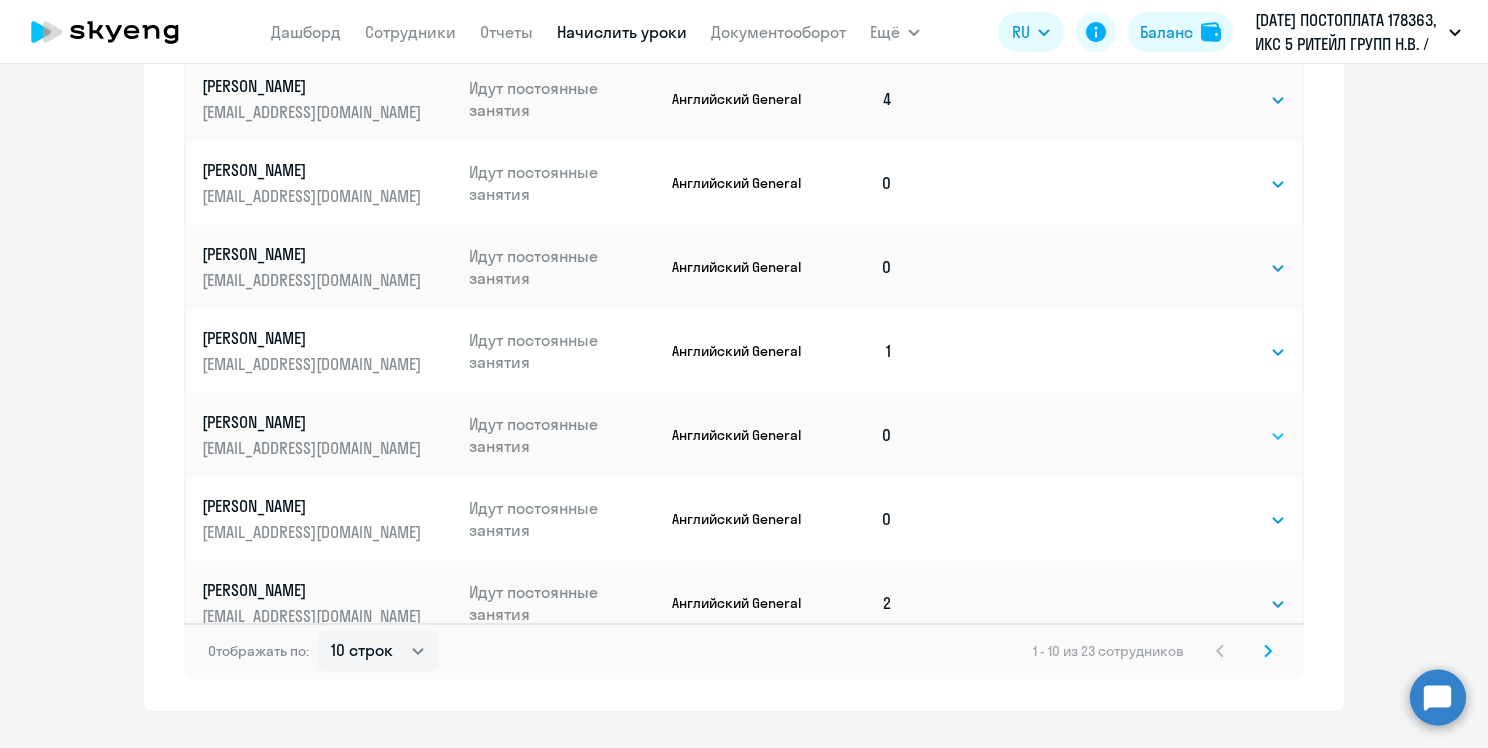 click on "Выбрать   4   8   16   32   64" 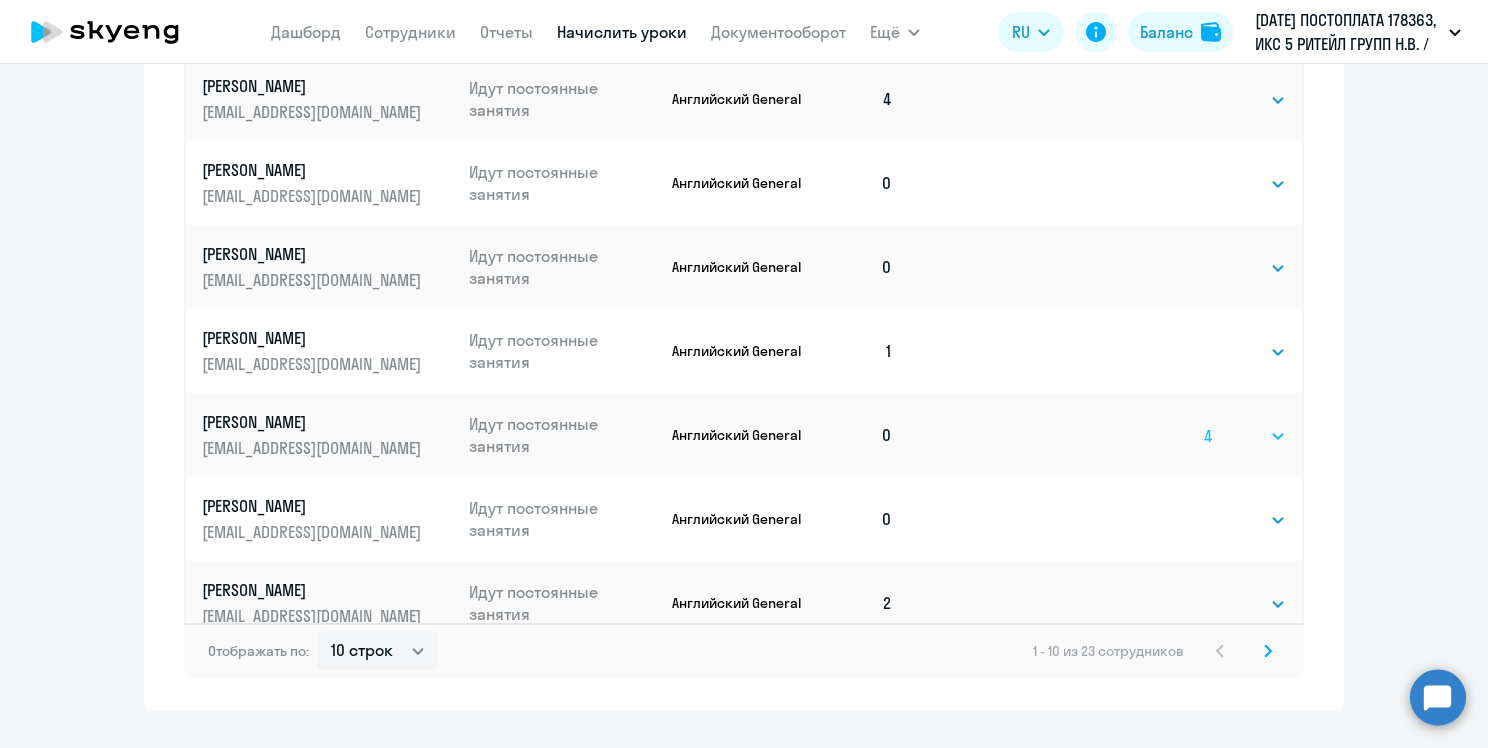 click on "Выбрать   4   8   16   32   64" 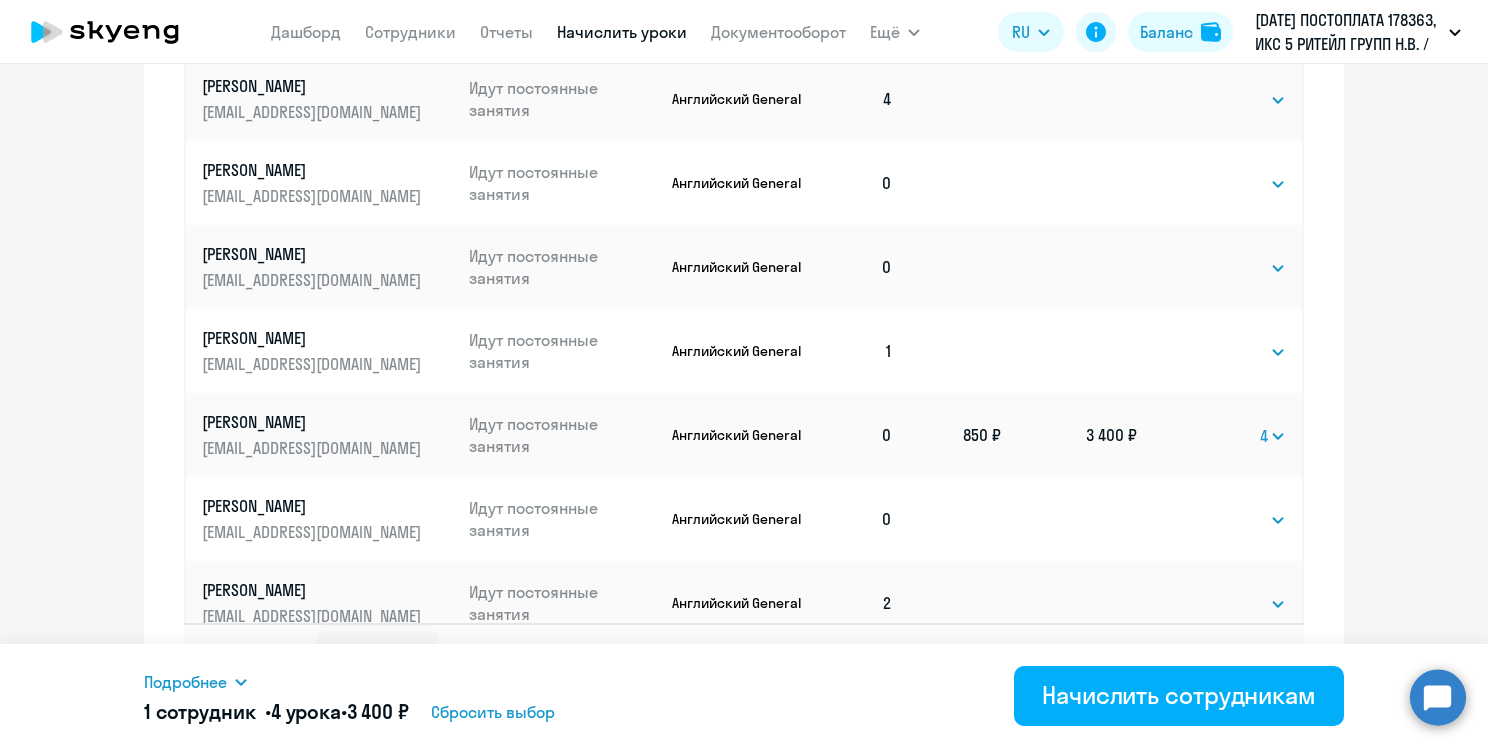 scroll, scrollTop: 1212, scrollLeft: 0, axis: vertical 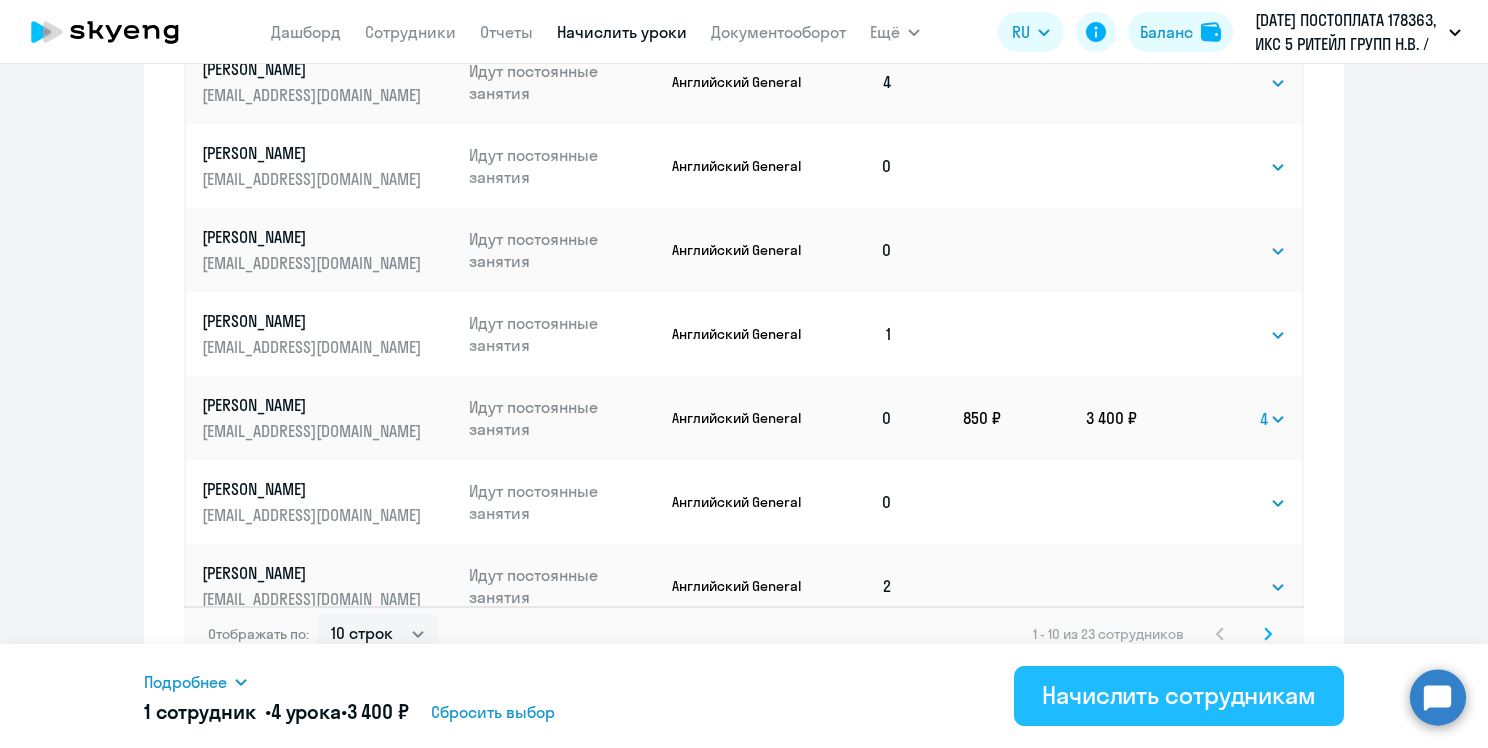 click on "Начислить сотрудникам" at bounding box center [1179, 695] 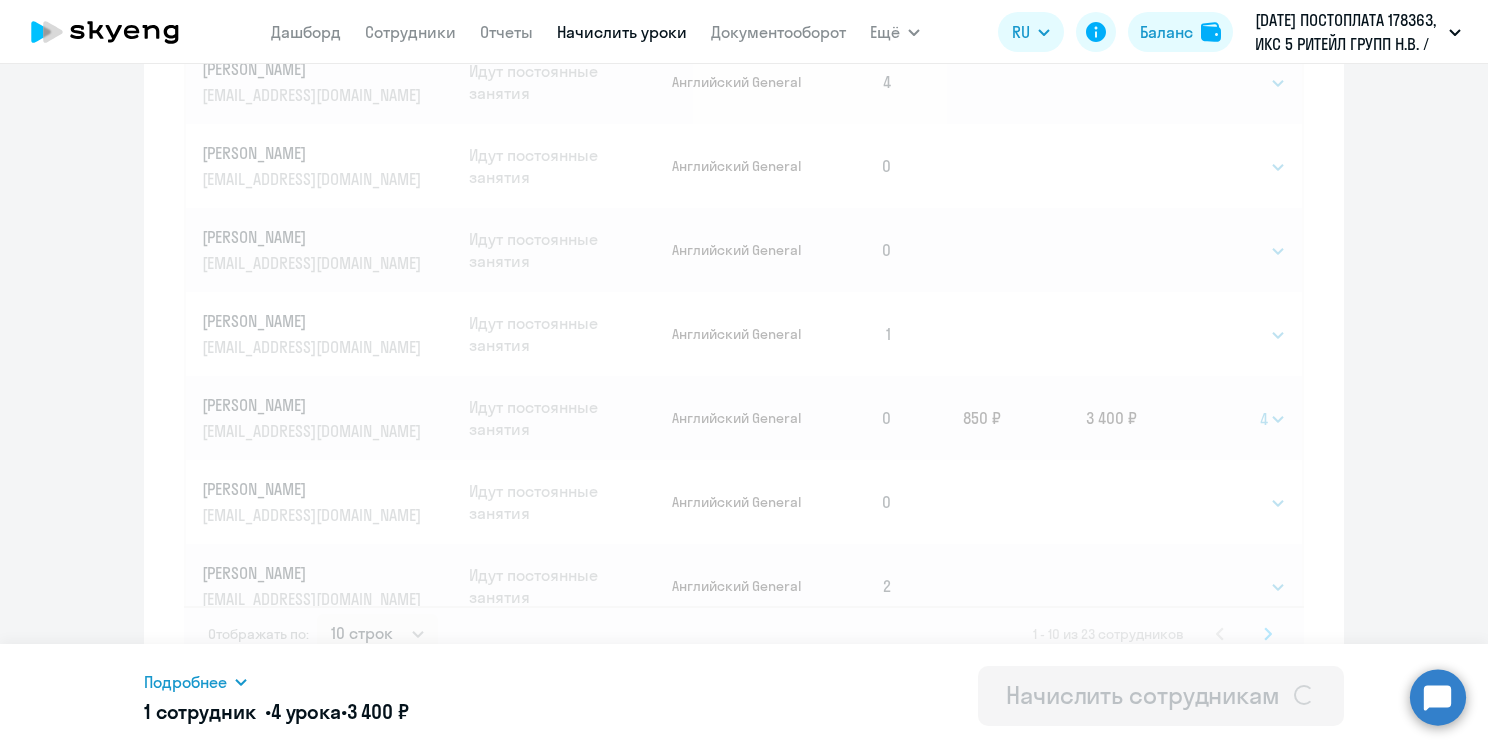 select 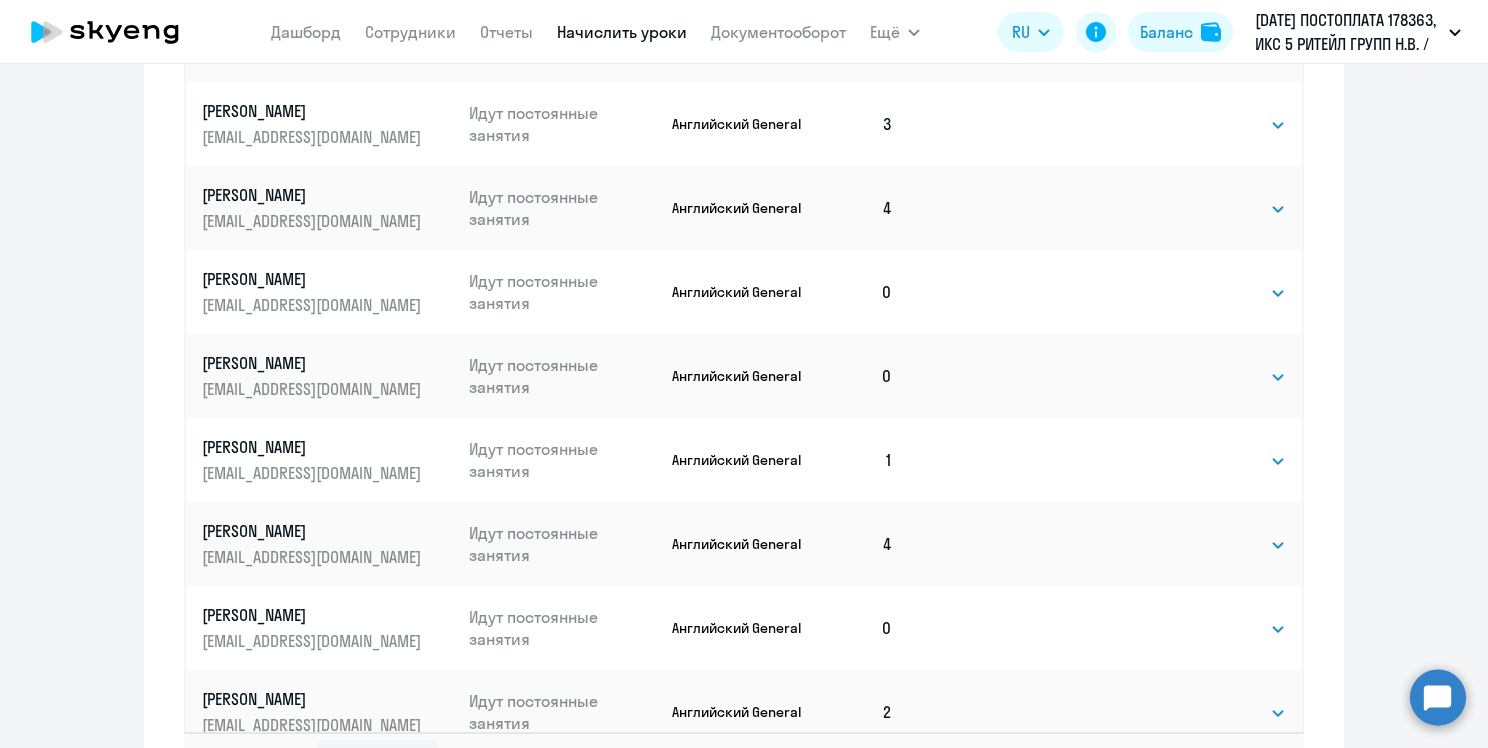 scroll, scrollTop: 1238, scrollLeft: 0, axis: vertical 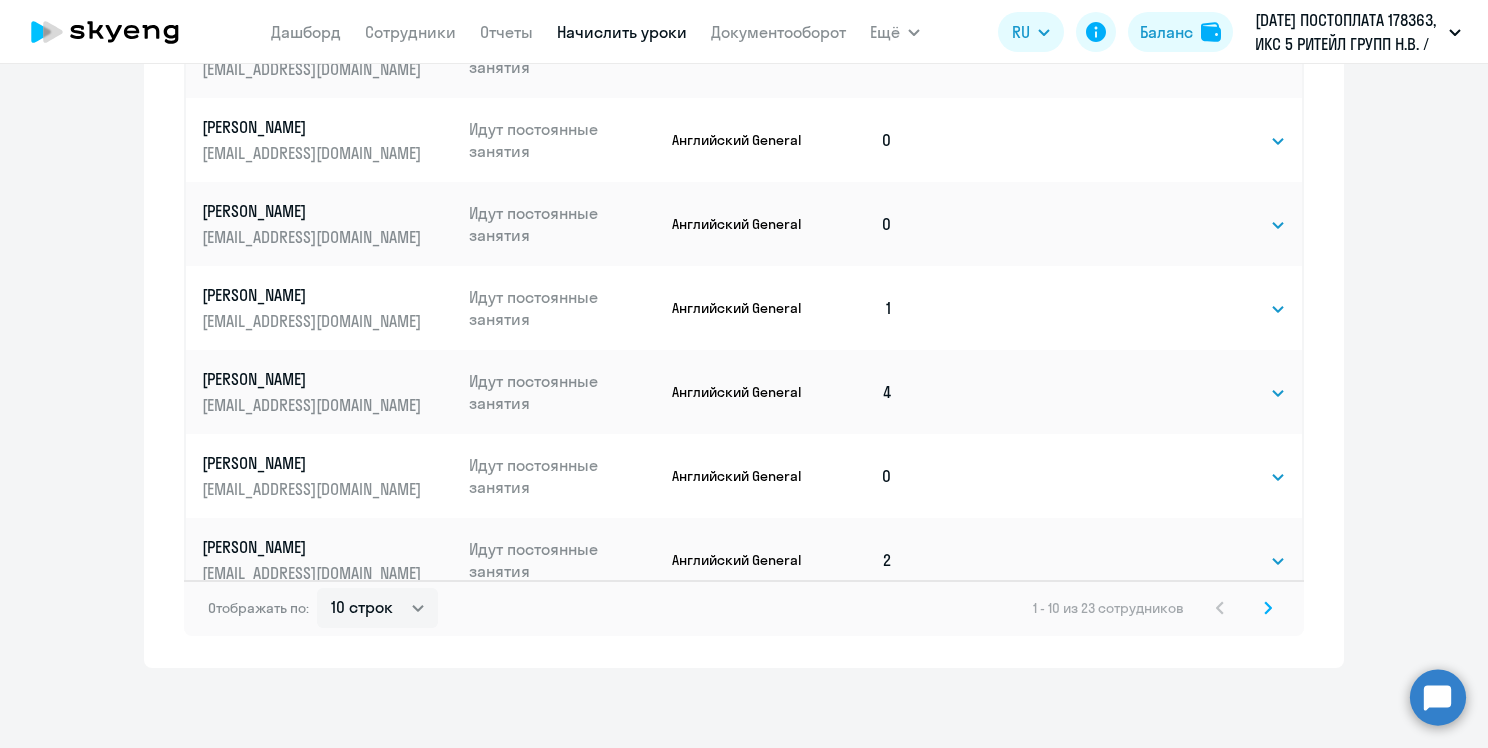 click 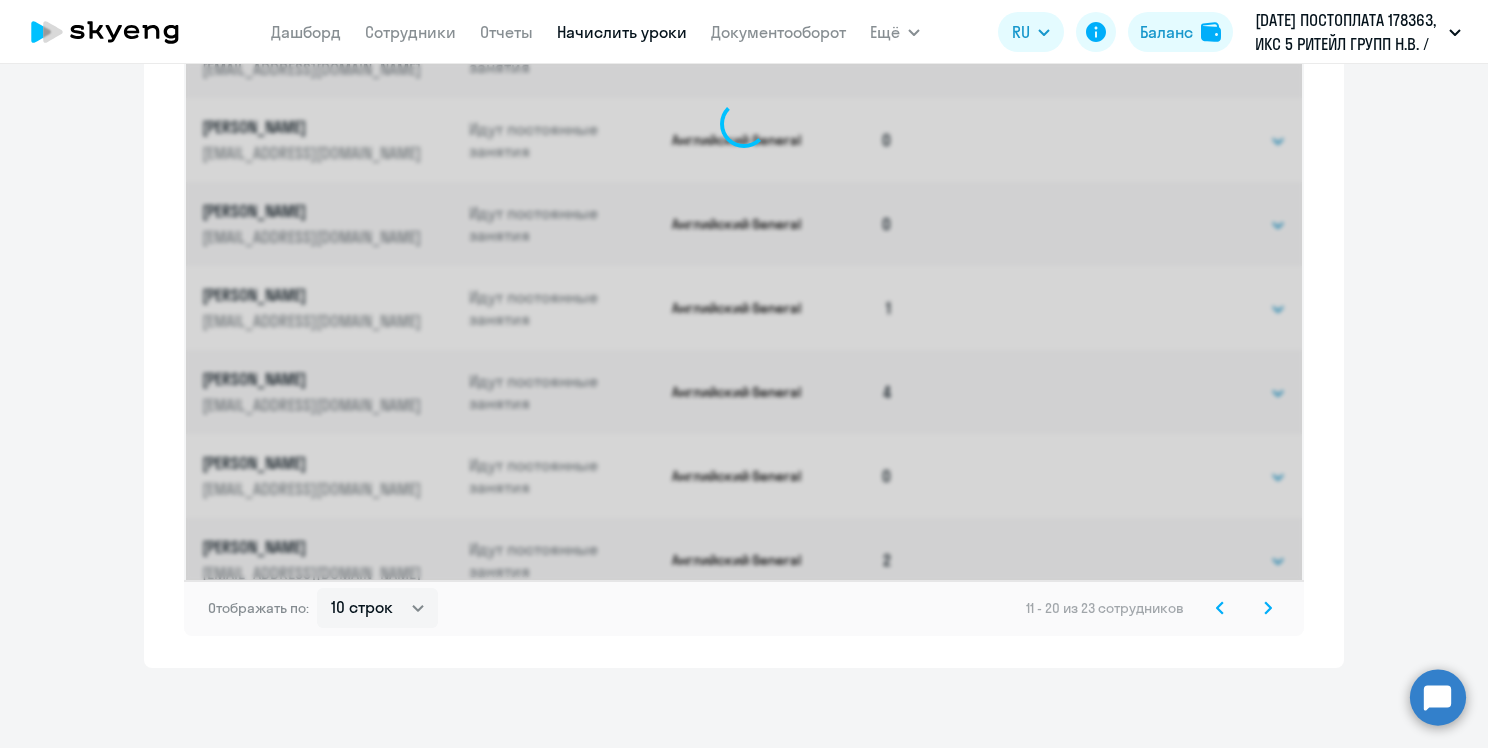 click 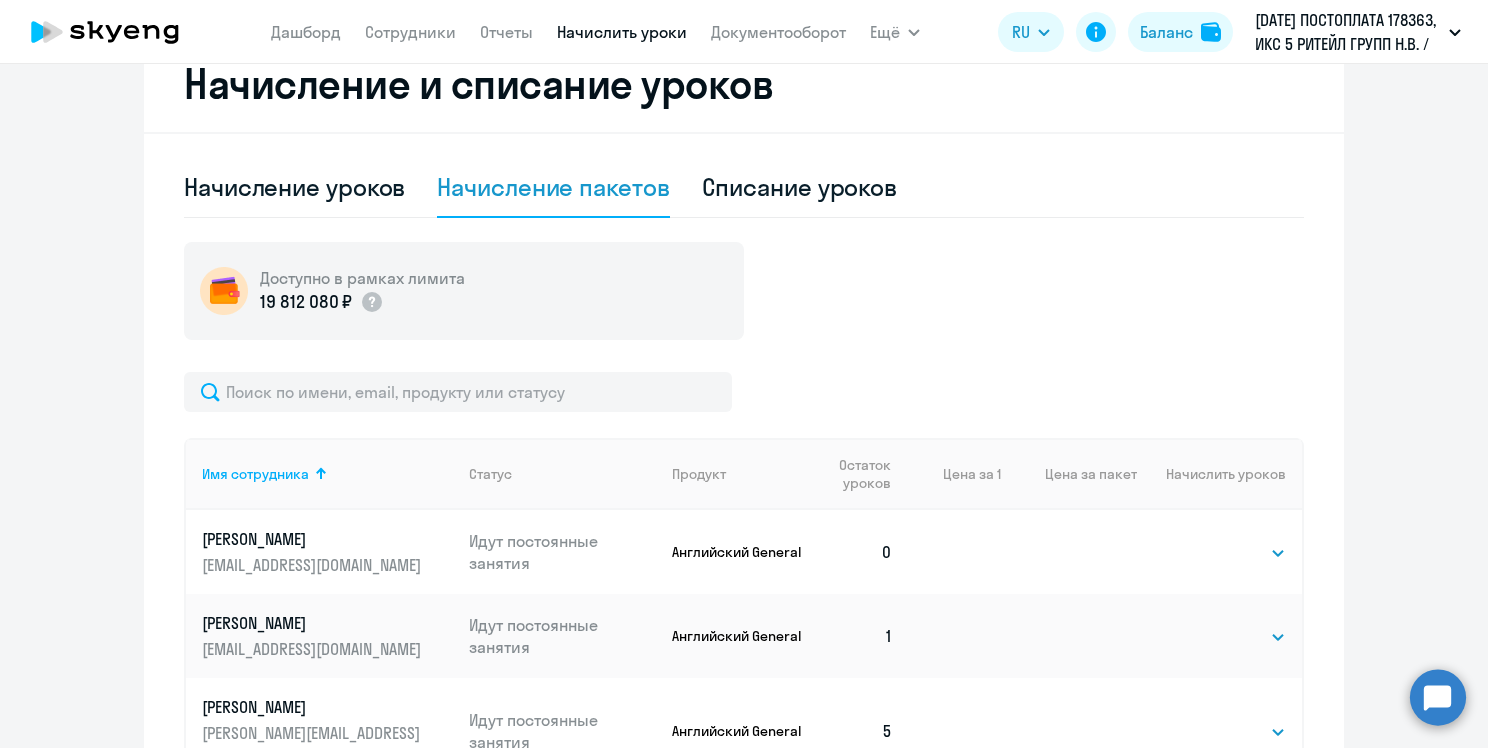 scroll, scrollTop: 470, scrollLeft: 0, axis: vertical 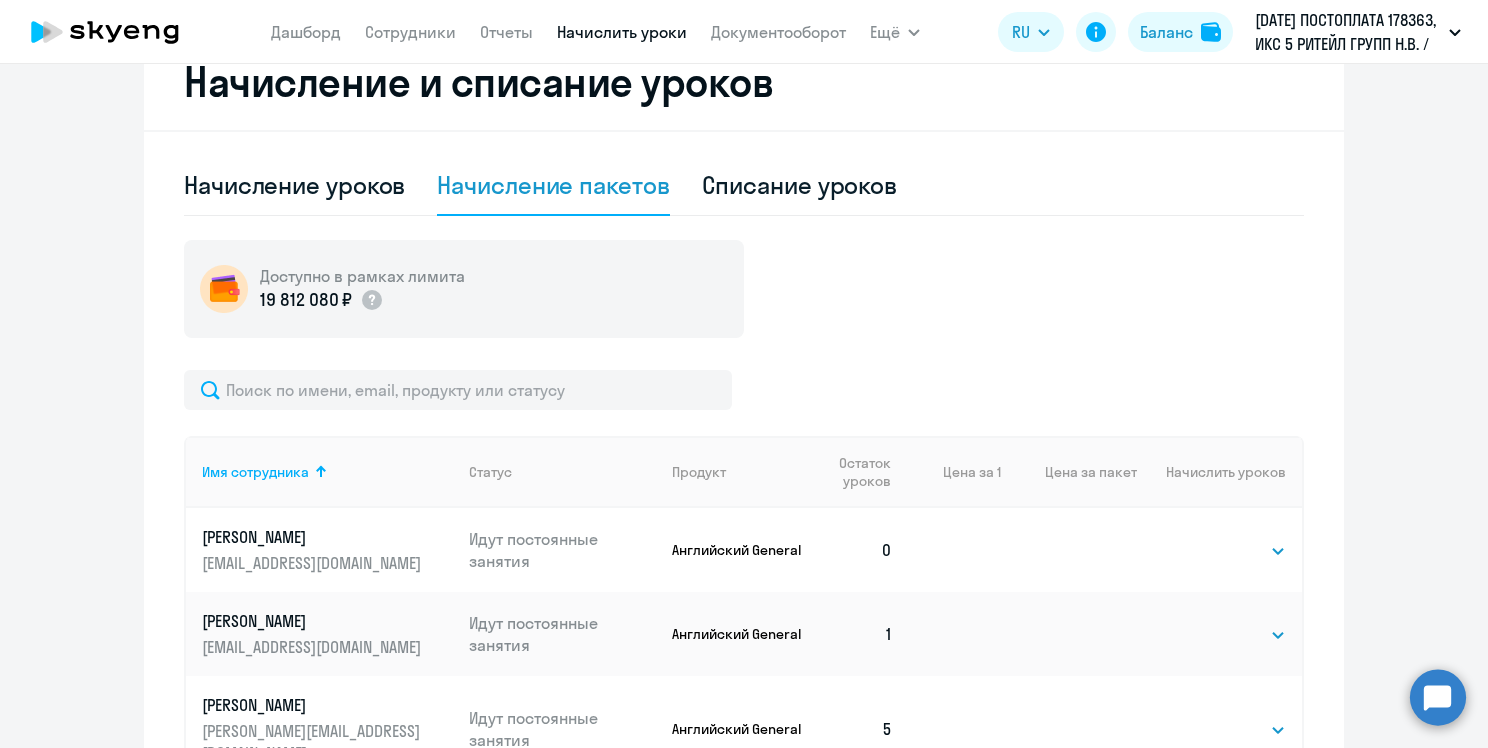 click on "Выбрать   4   8   16   32   64   Выбрать" 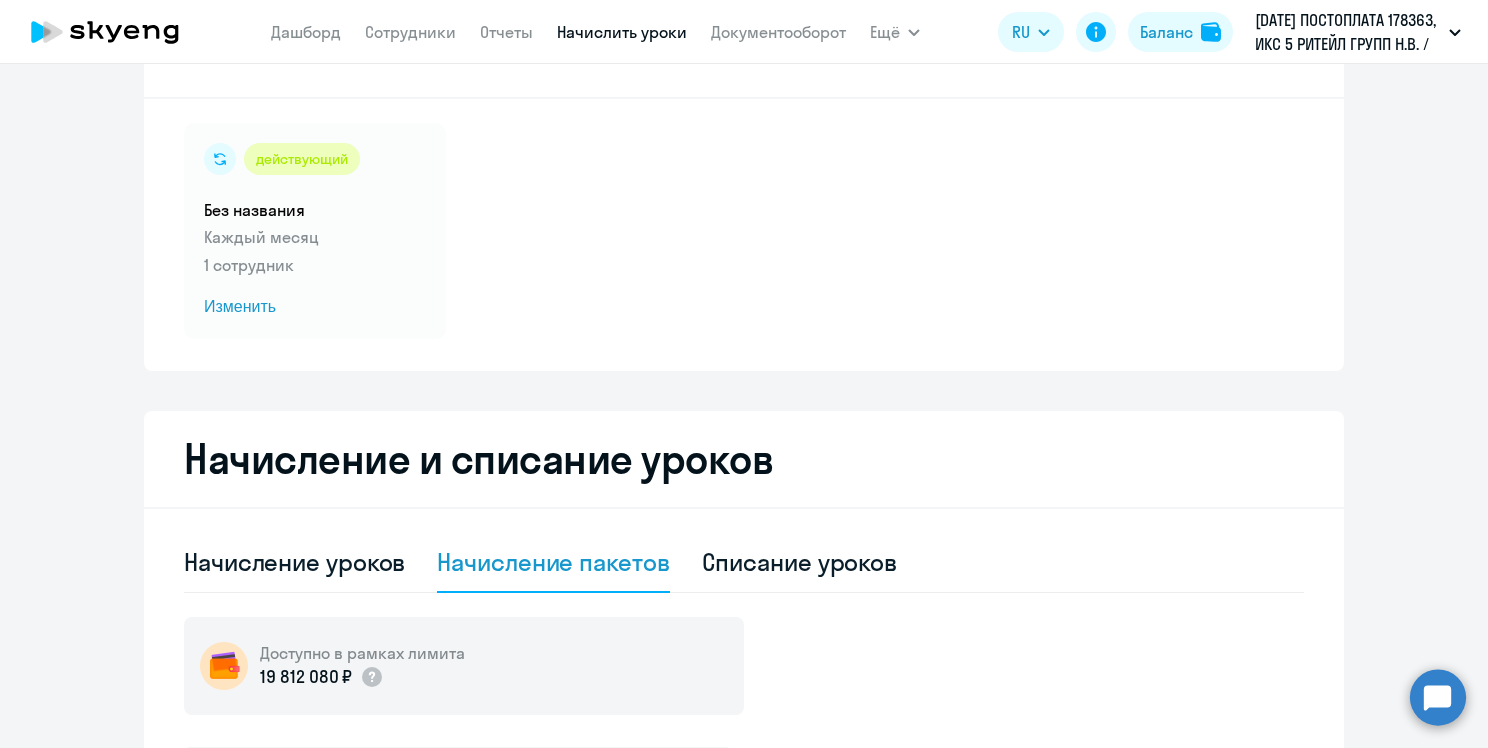 scroll, scrollTop: 0, scrollLeft: 0, axis: both 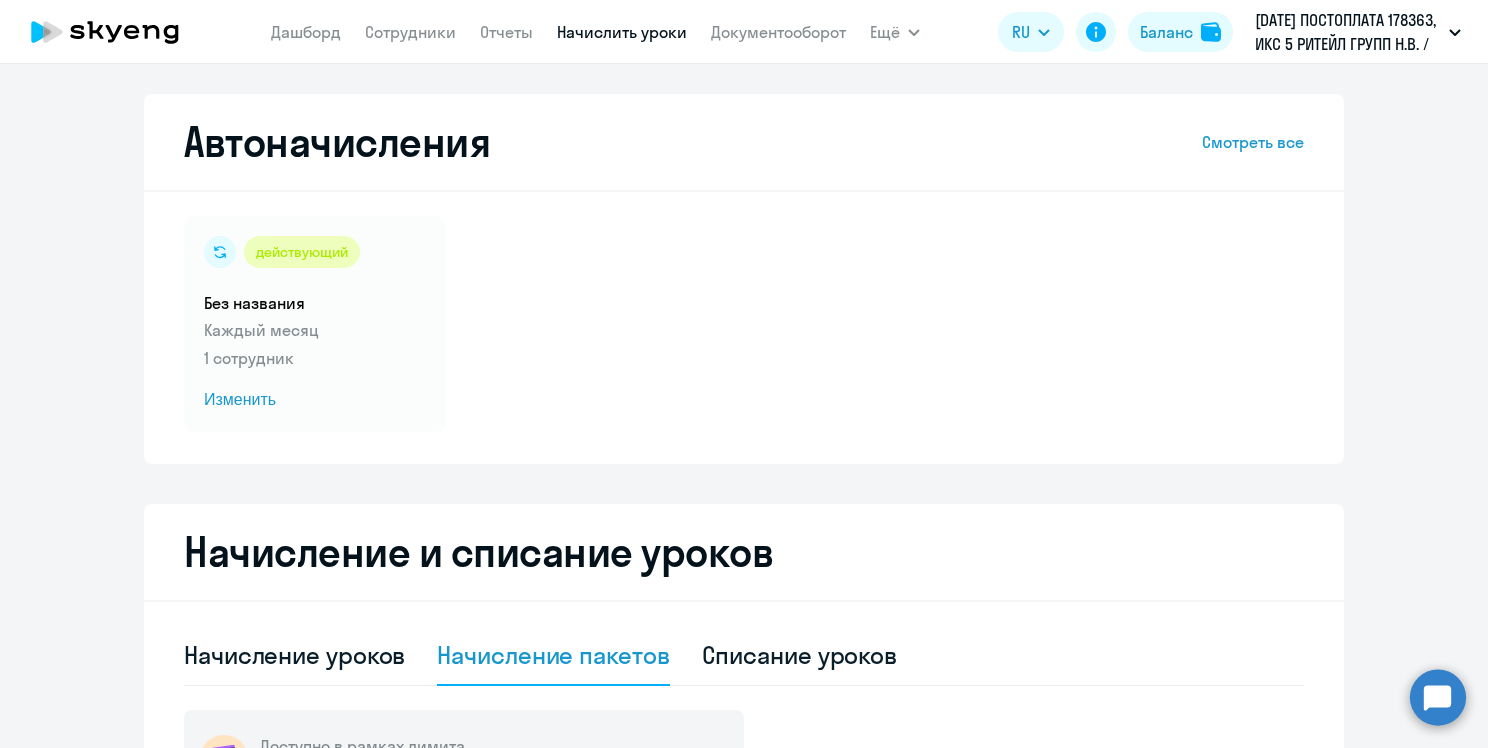 click on "Начислить уроки" at bounding box center [622, 32] 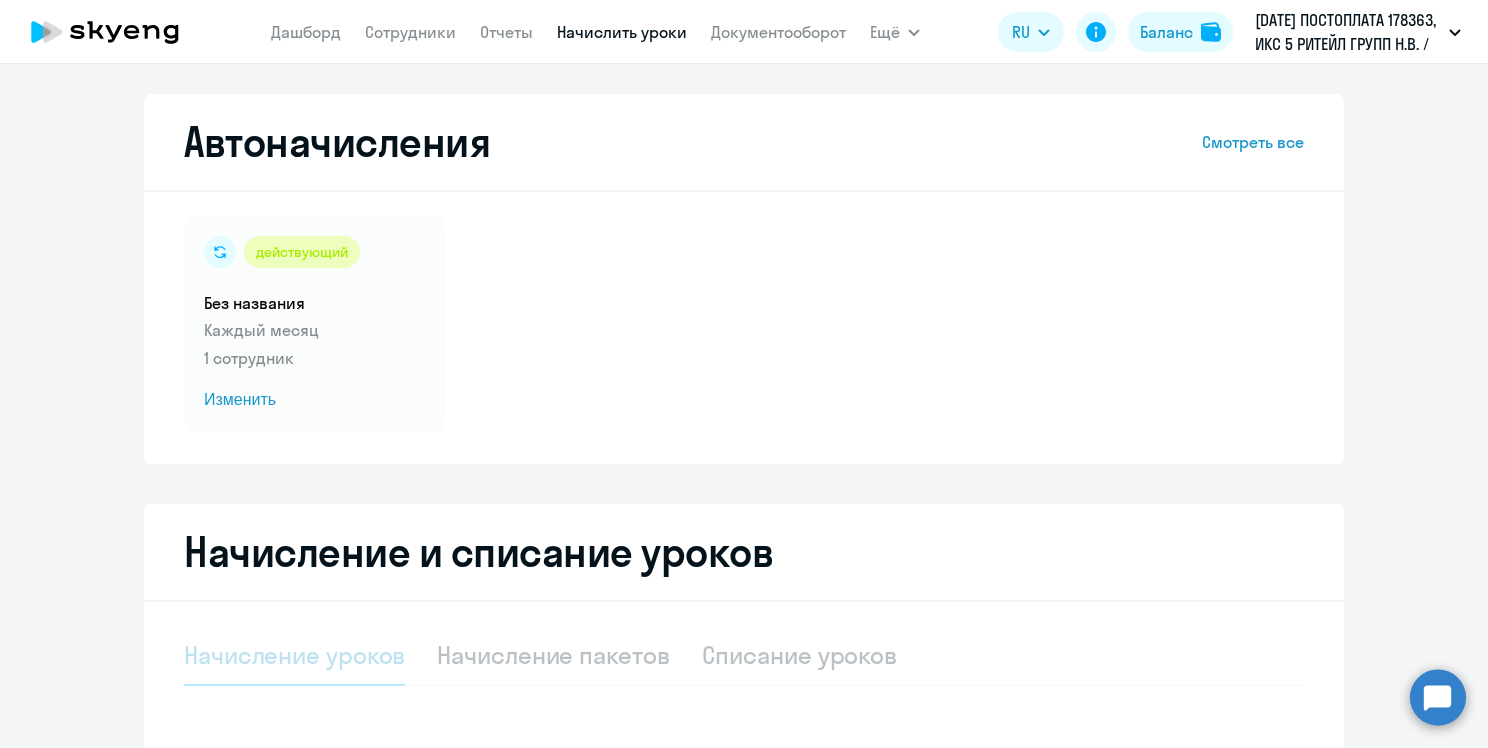 select on "10" 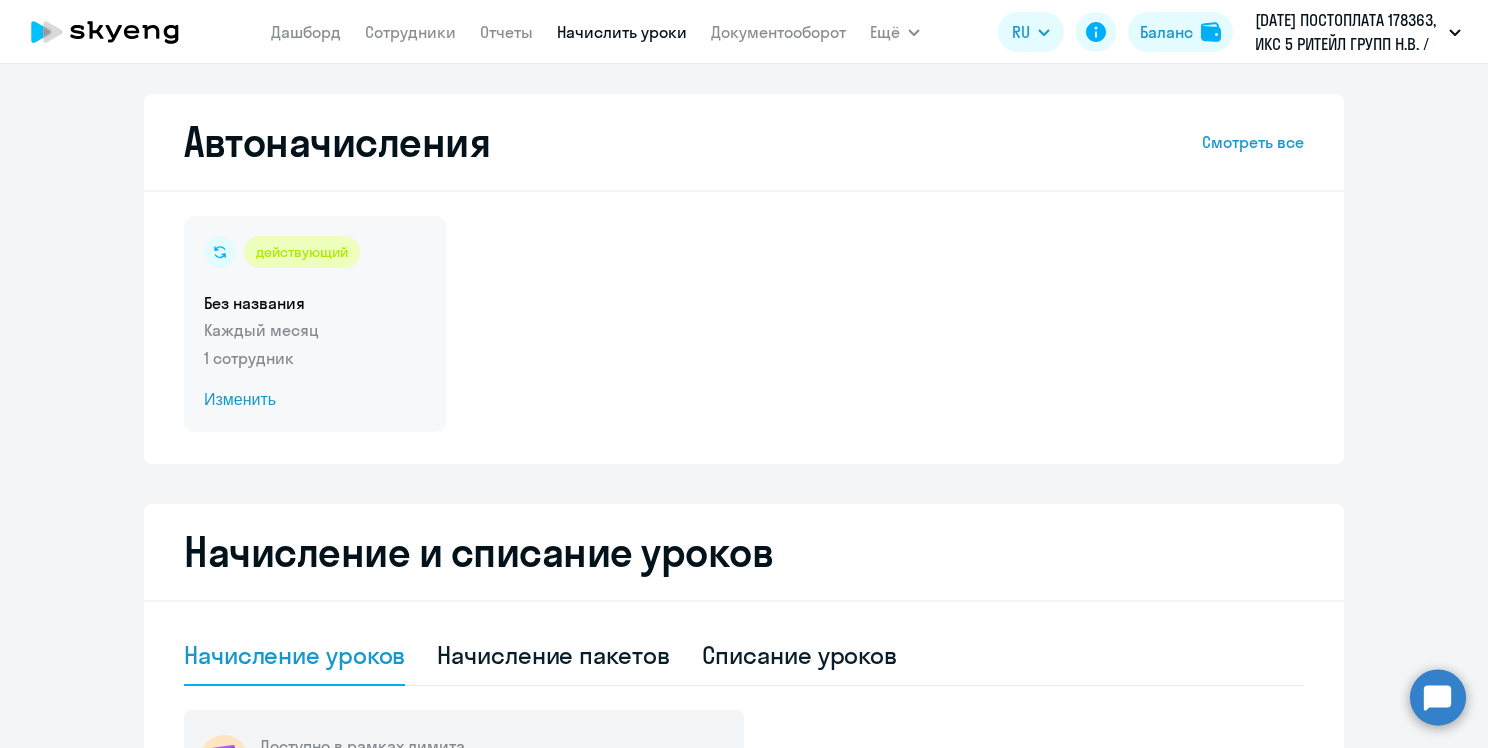 click on "Изменить" 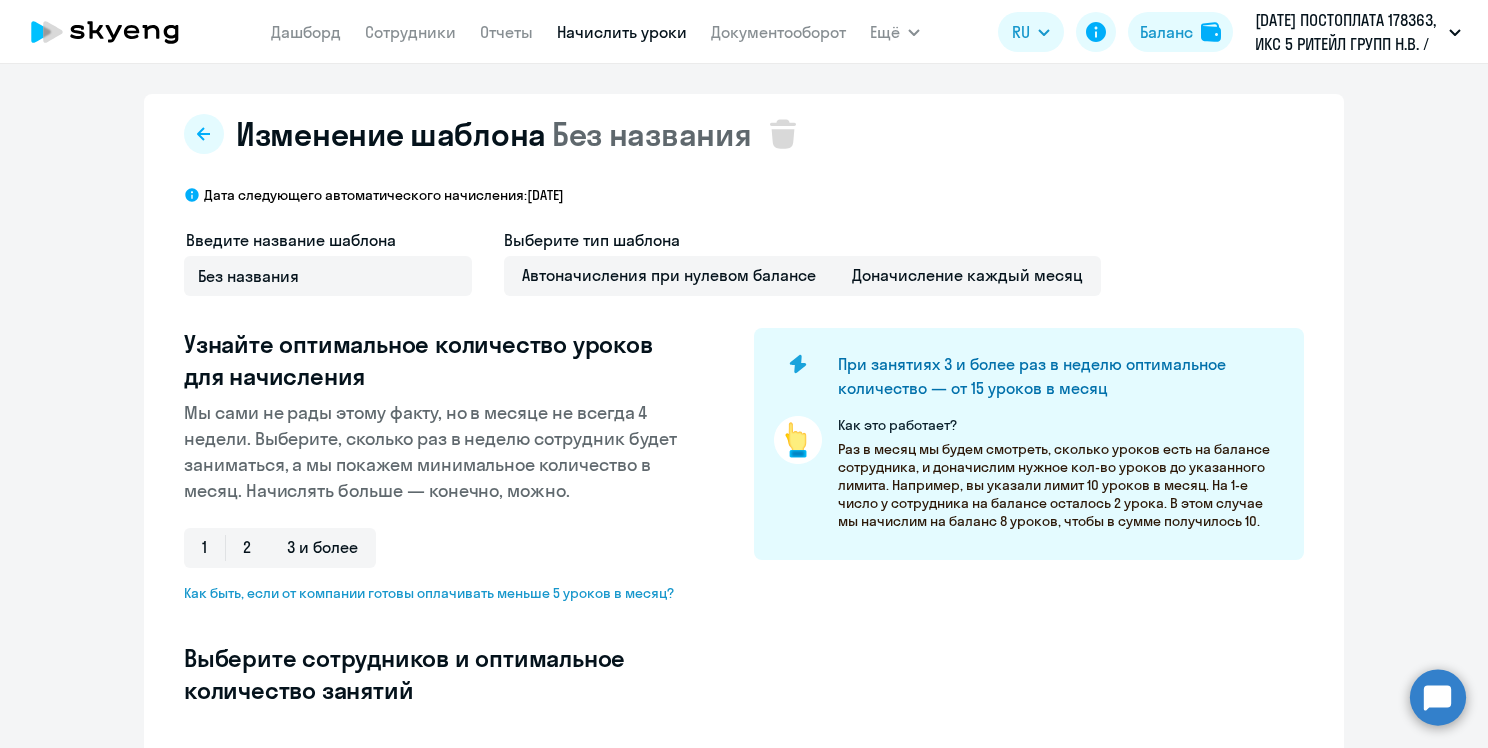 select on "10" 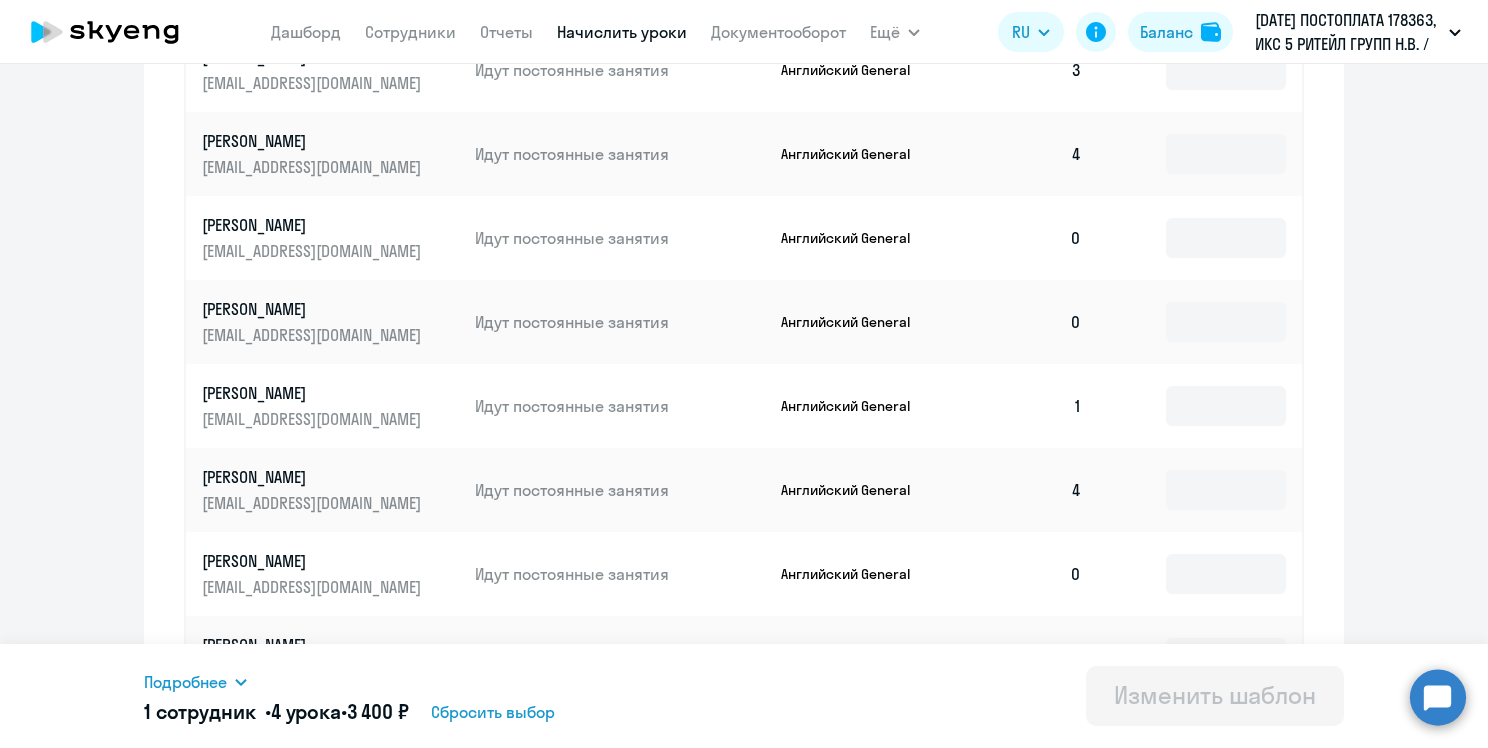 scroll, scrollTop: 1110, scrollLeft: 0, axis: vertical 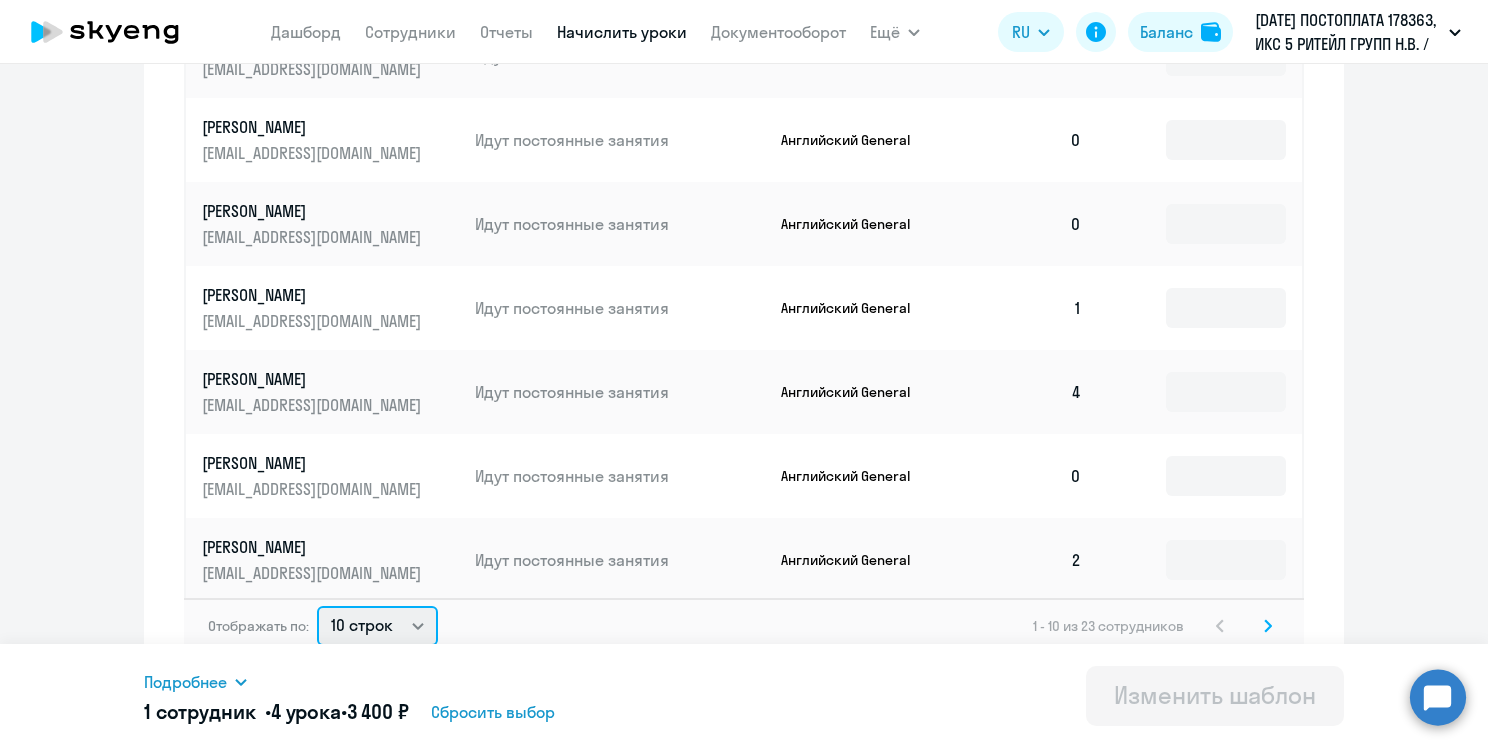 click on "10 строк   30 строк   50 строк" 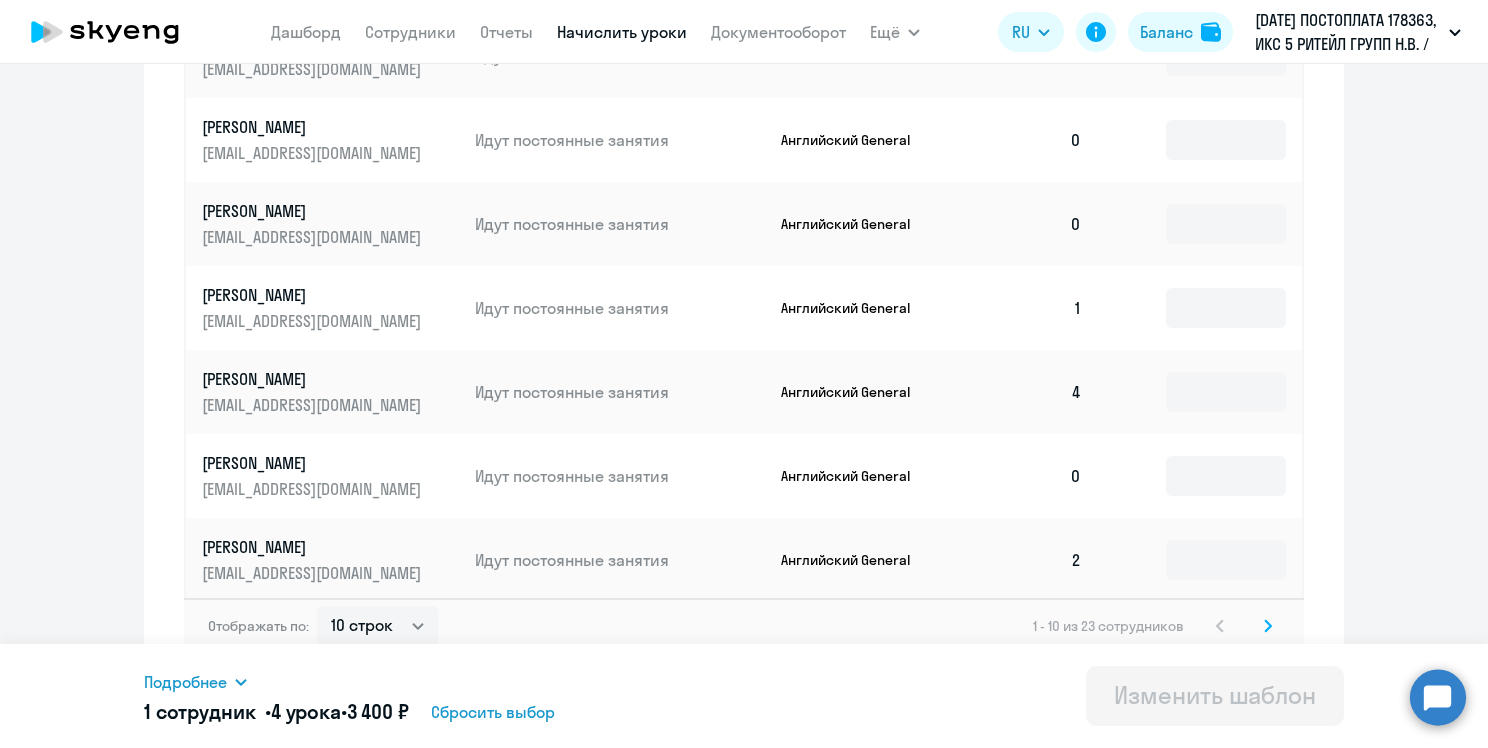 click 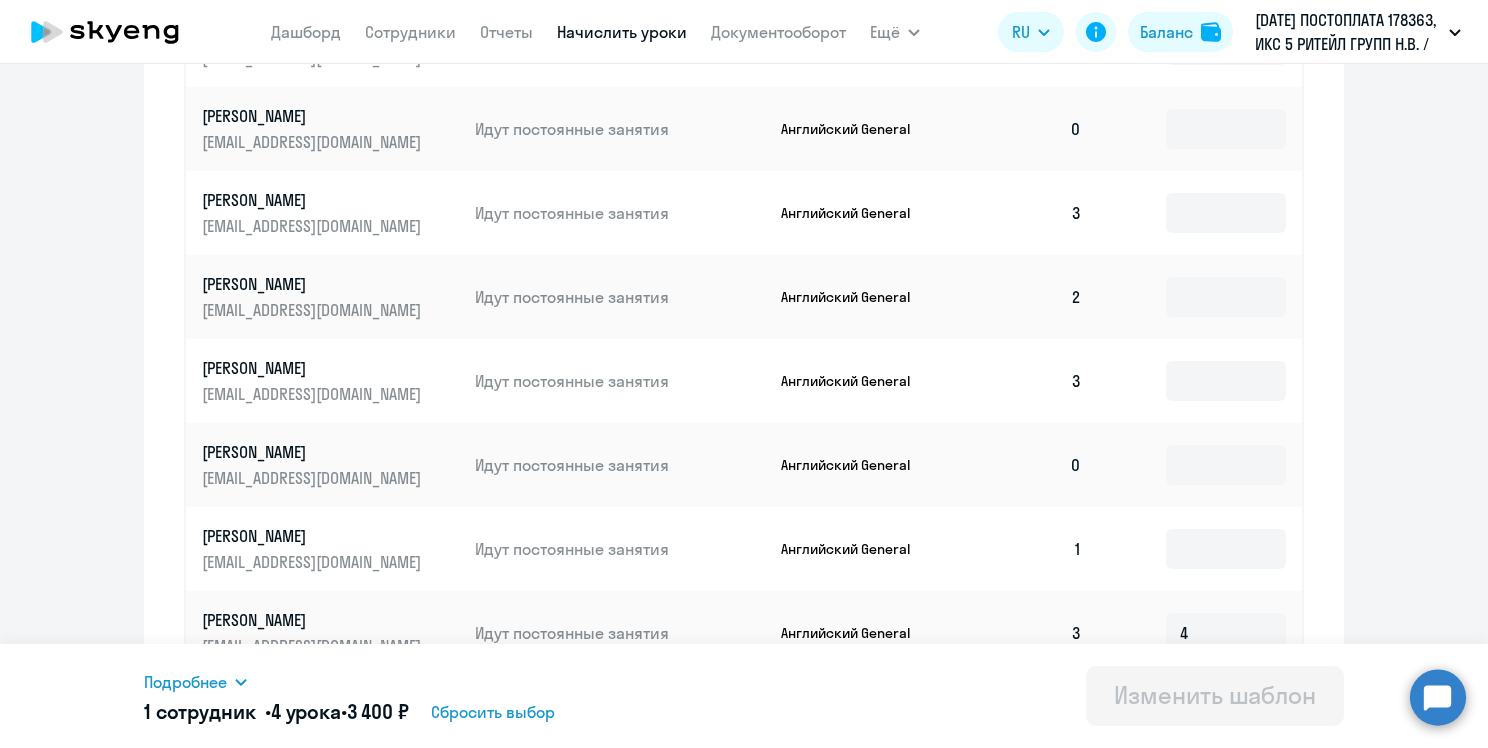 scroll, scrollTop: 1110, scrollLeft: 0, axis: vertical 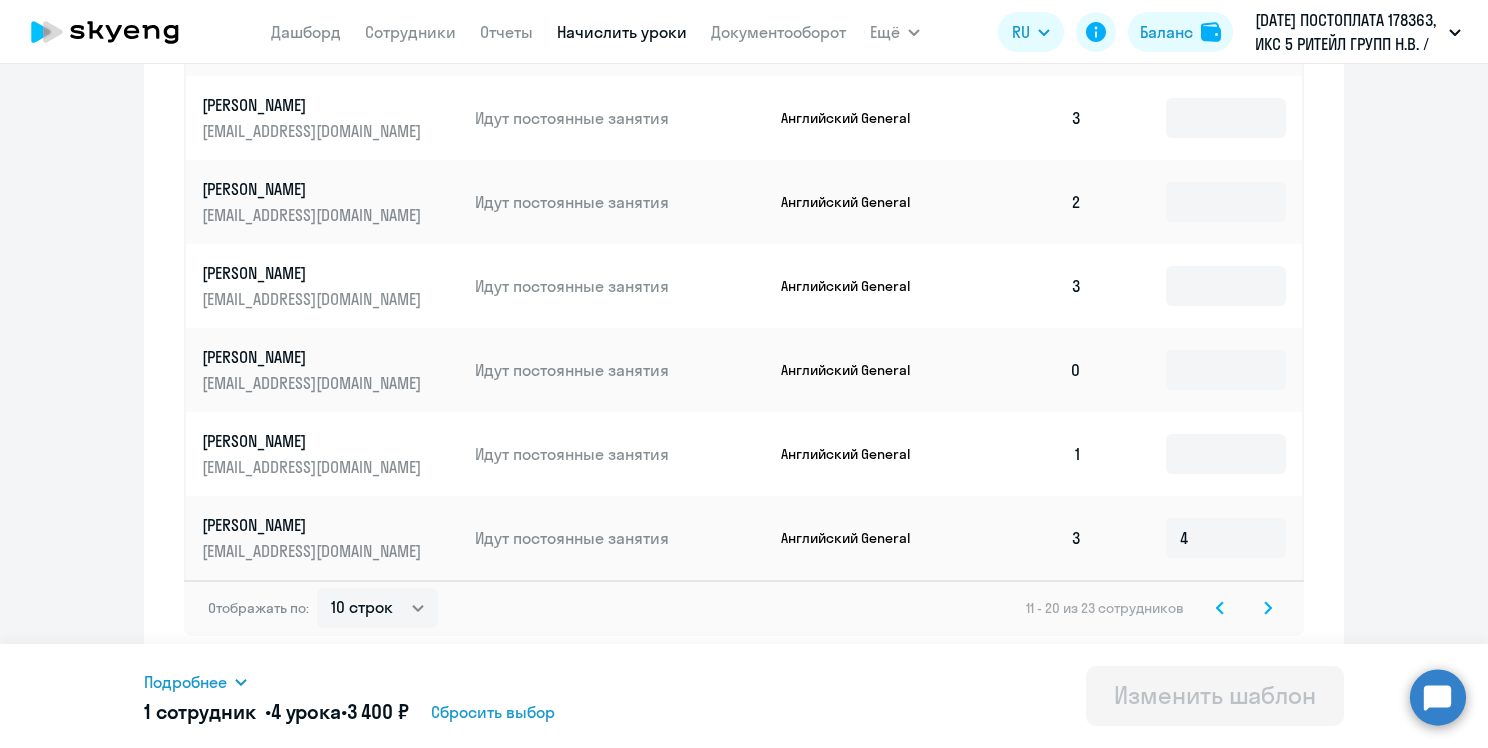 click 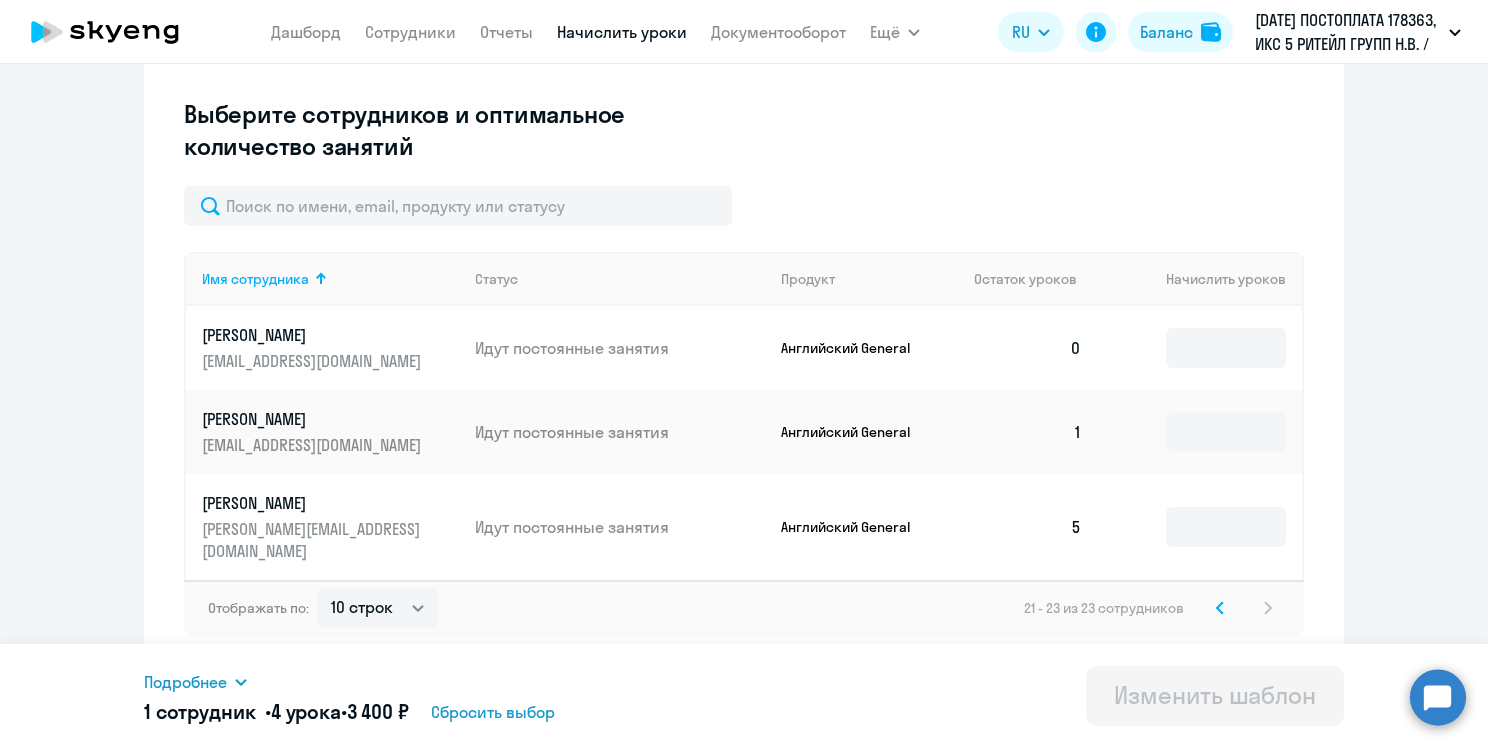 scroll, scrollTop: 522, scrollLeft: 0, axis: vertical 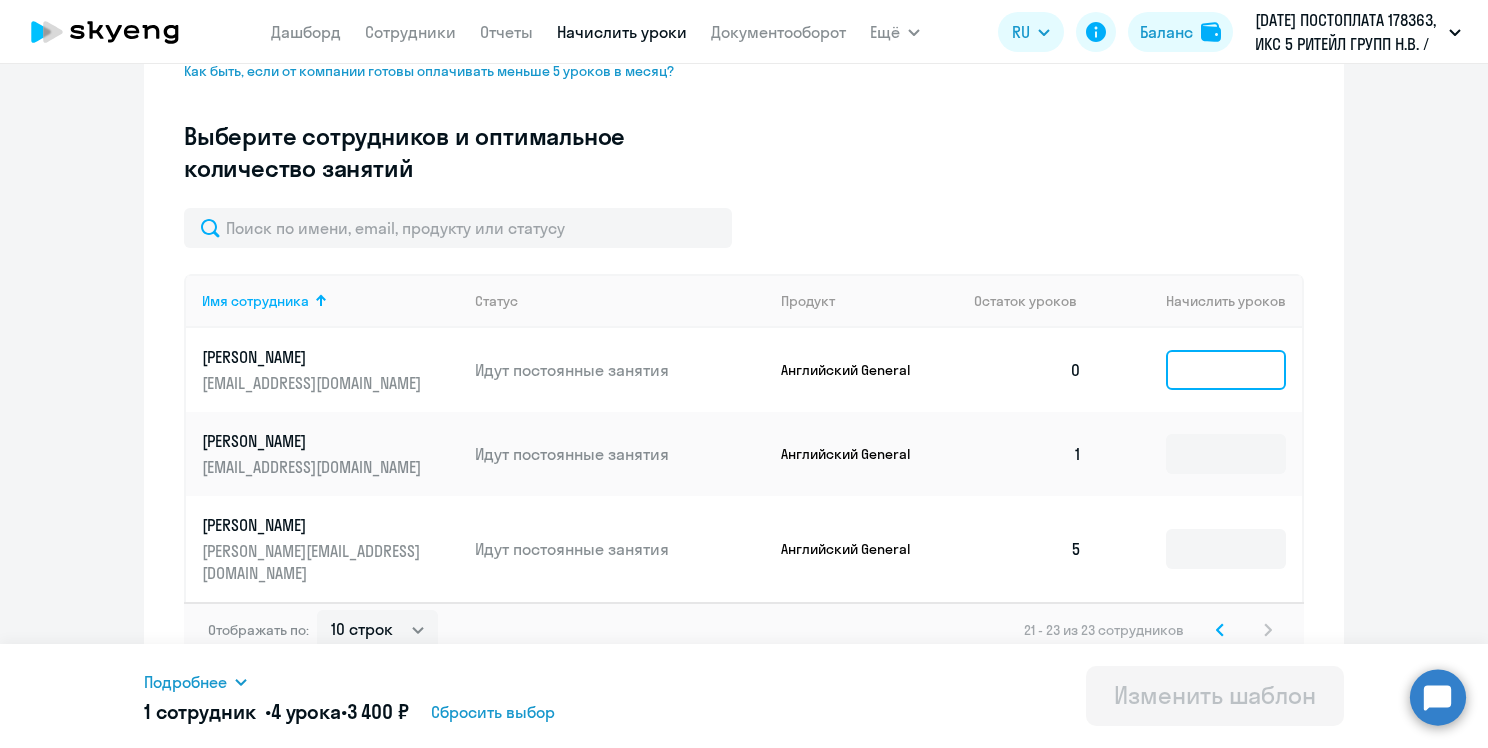 click 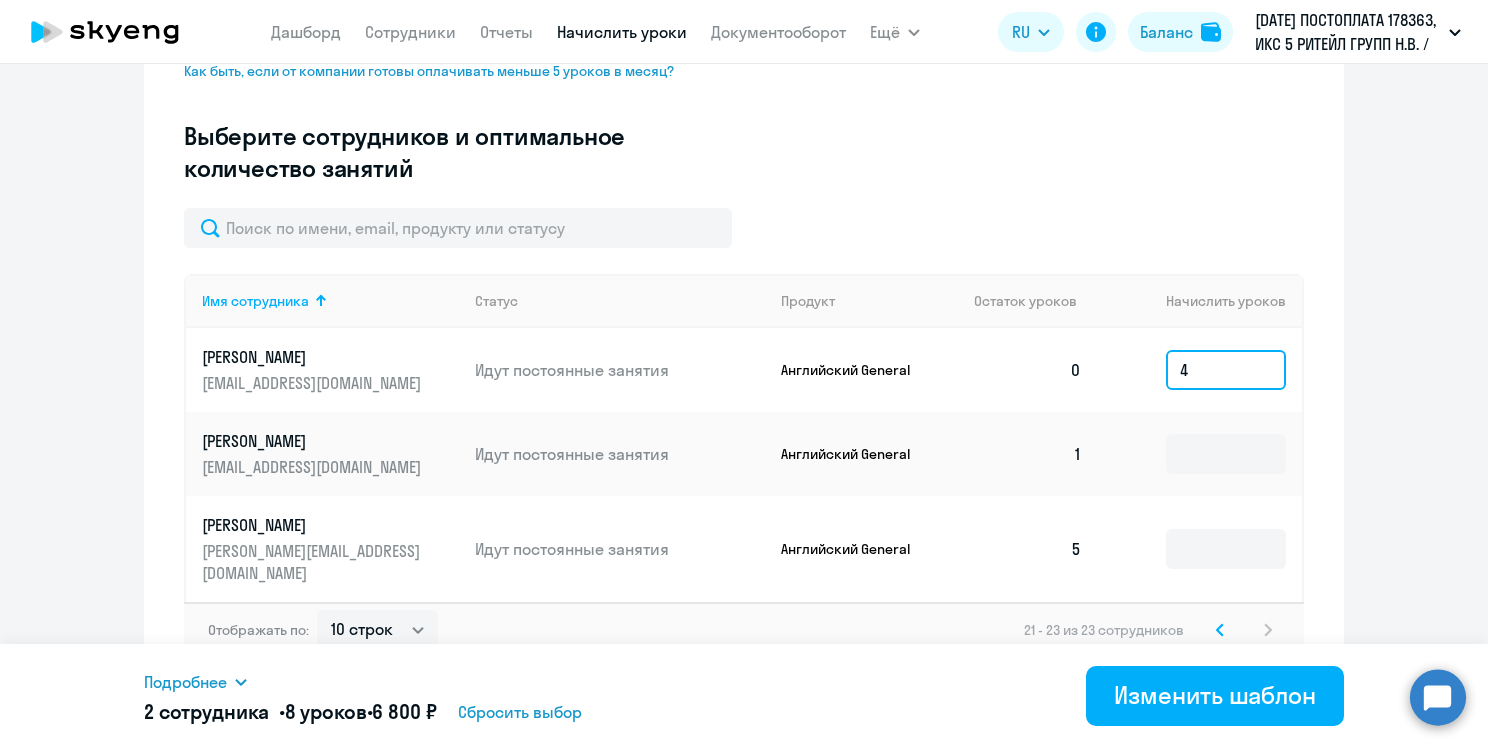 type on "4" 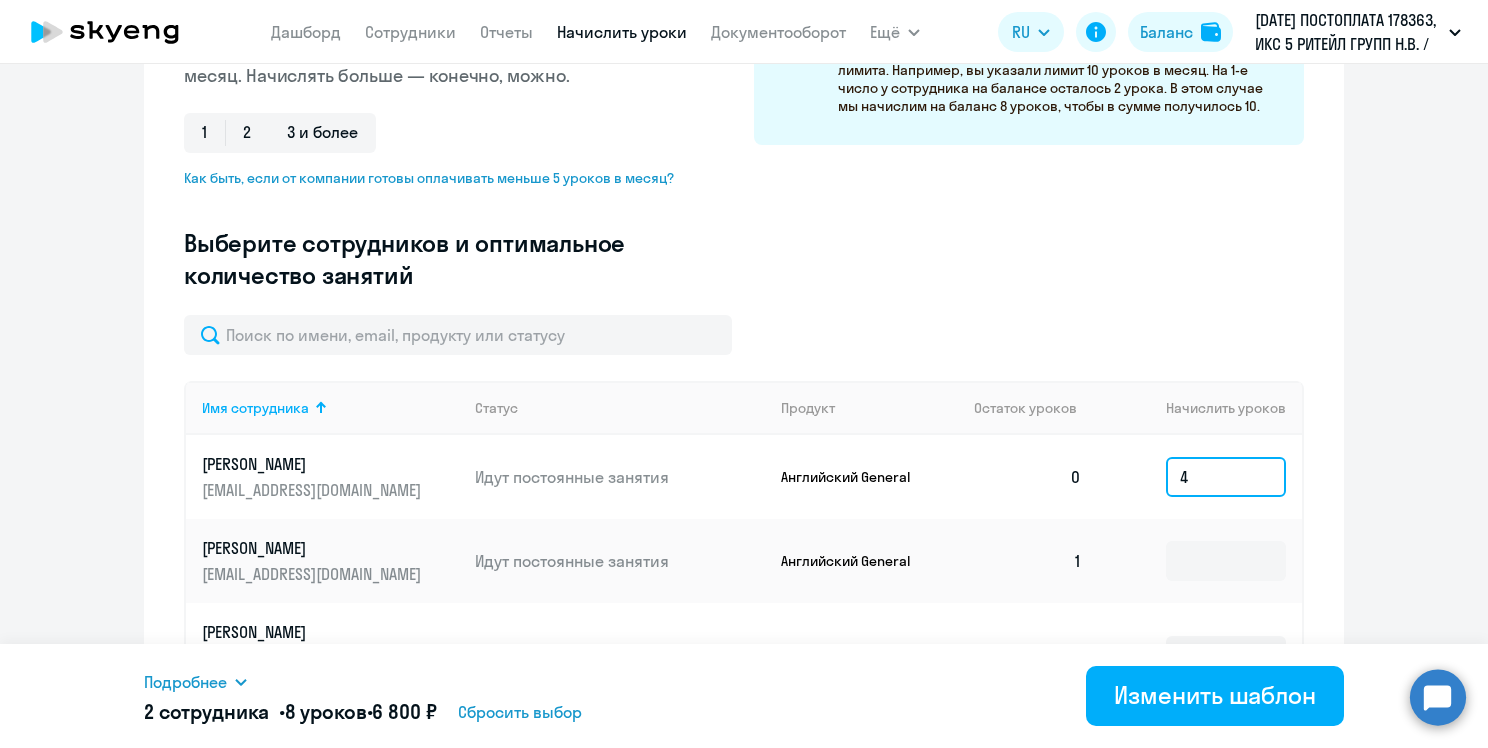 scroll, scrollTop: 522, scrollLeft: 0, axis: vertical 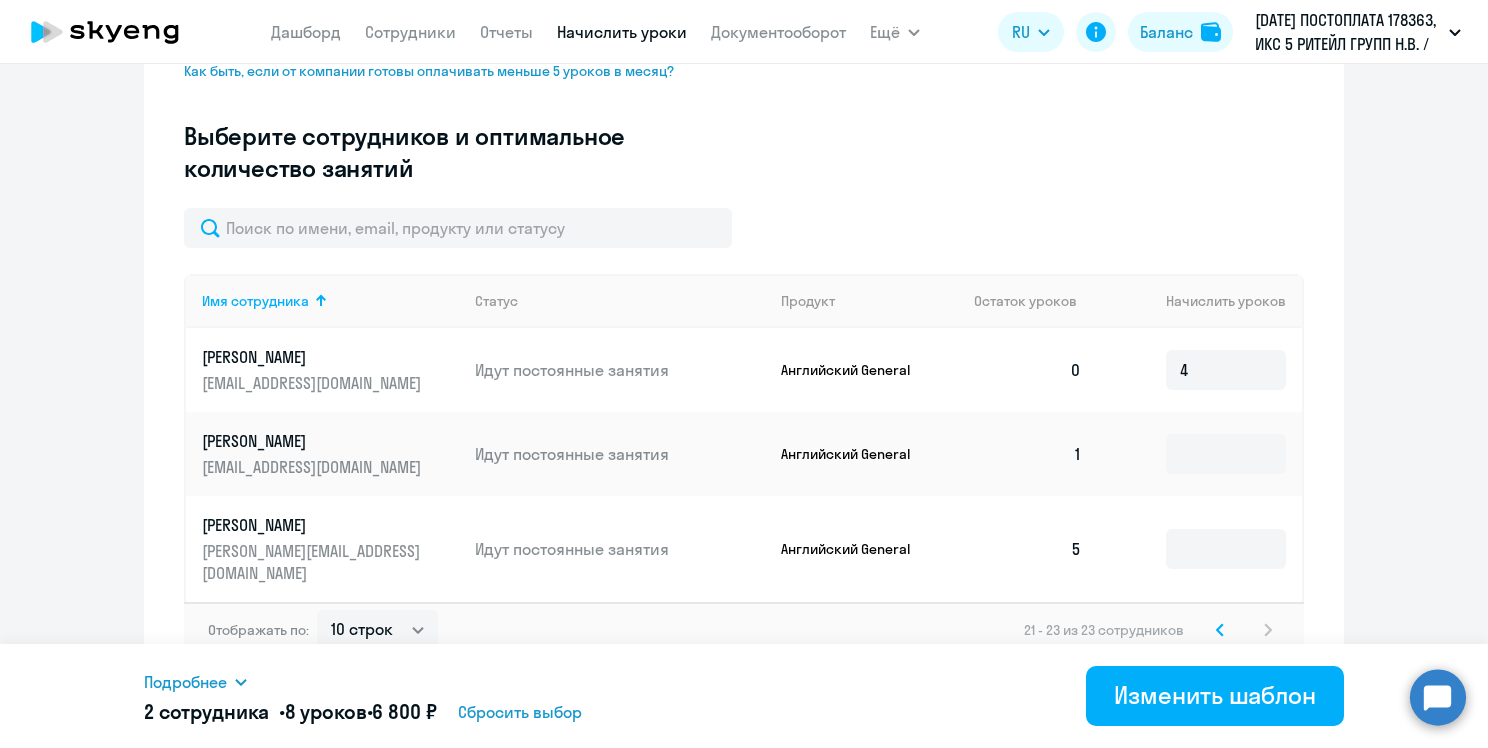 click 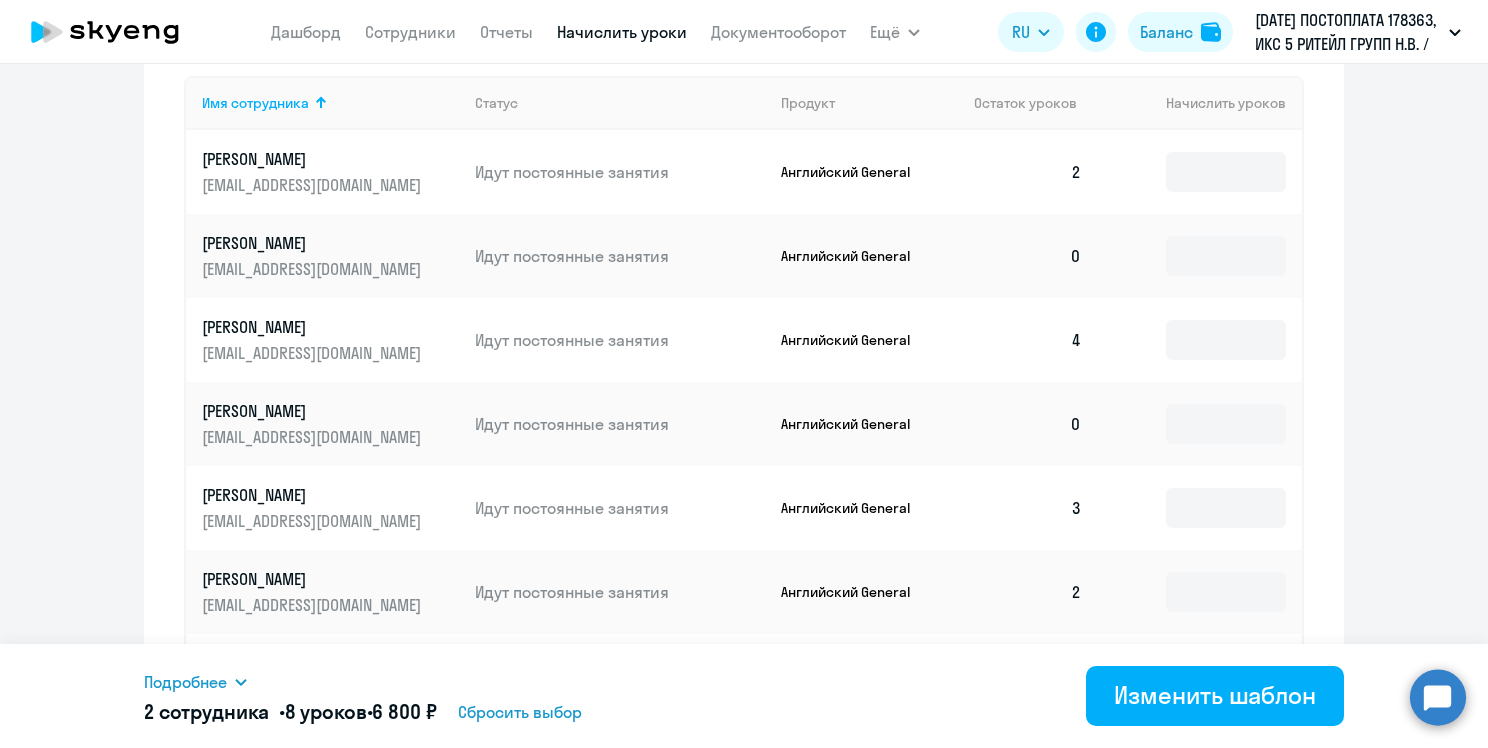 scroll, scrollTop: 813, scrollLeft: 0, axis: vertical 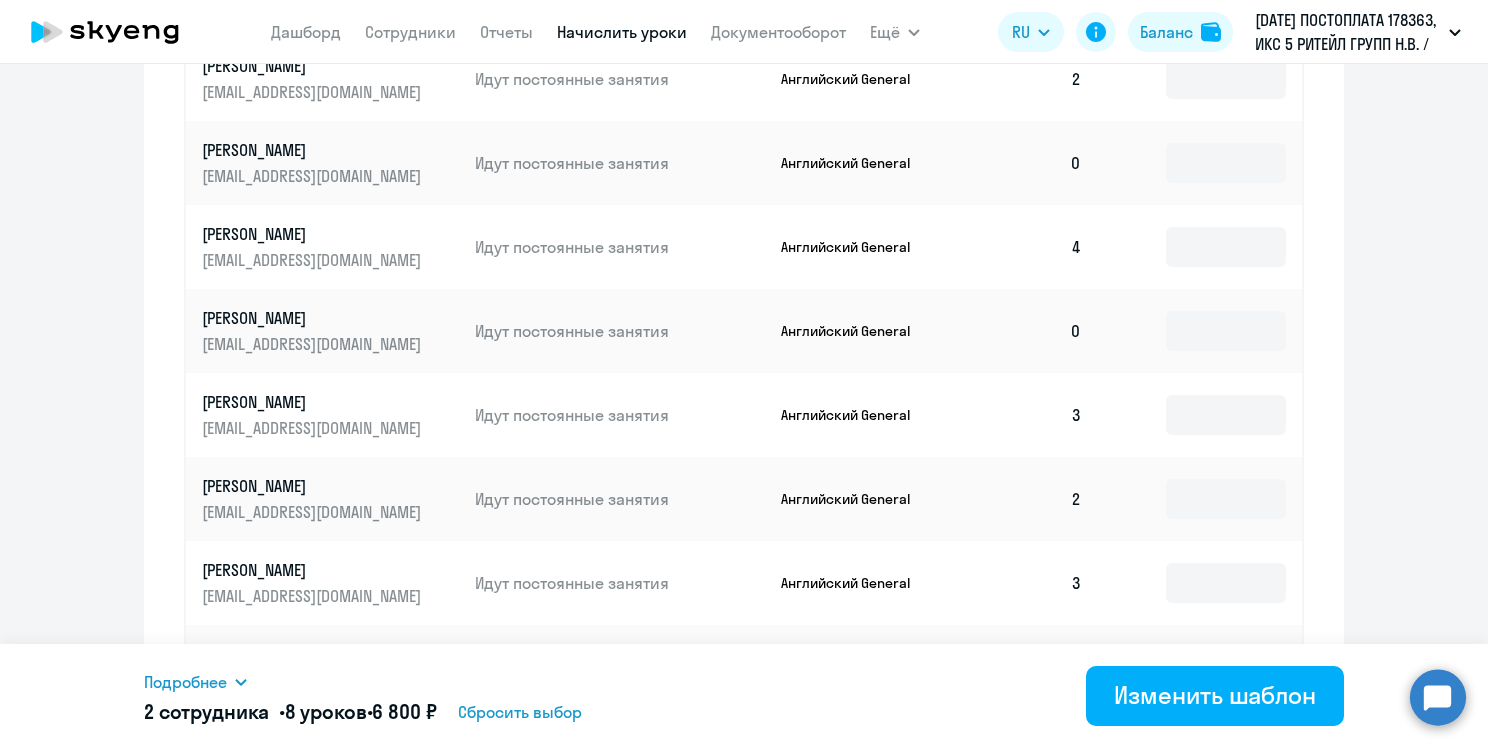 click on "Подробнее
Имя сотрудника   Продукт   Начислить уроков  [PERSON_NAME] General 4
[PERSON_NAME] General 4
2 сотрудника  •   8 уроков   •    6 800 ₽   Сбросить выбор   Изменить шаблон" at bounding box center (744, 696) 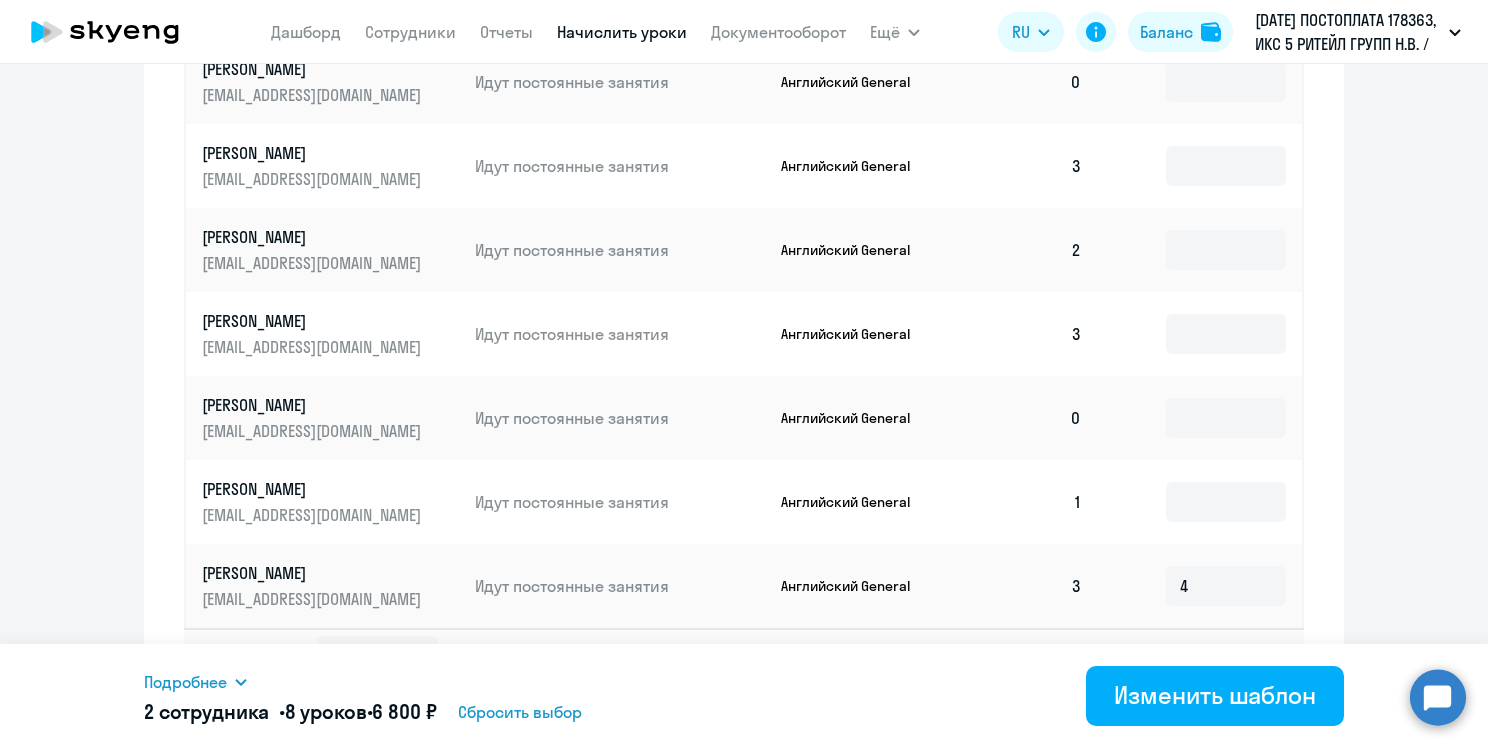 scroll, scrollTop: 1110, scrollLeft: 0, axis: vertical 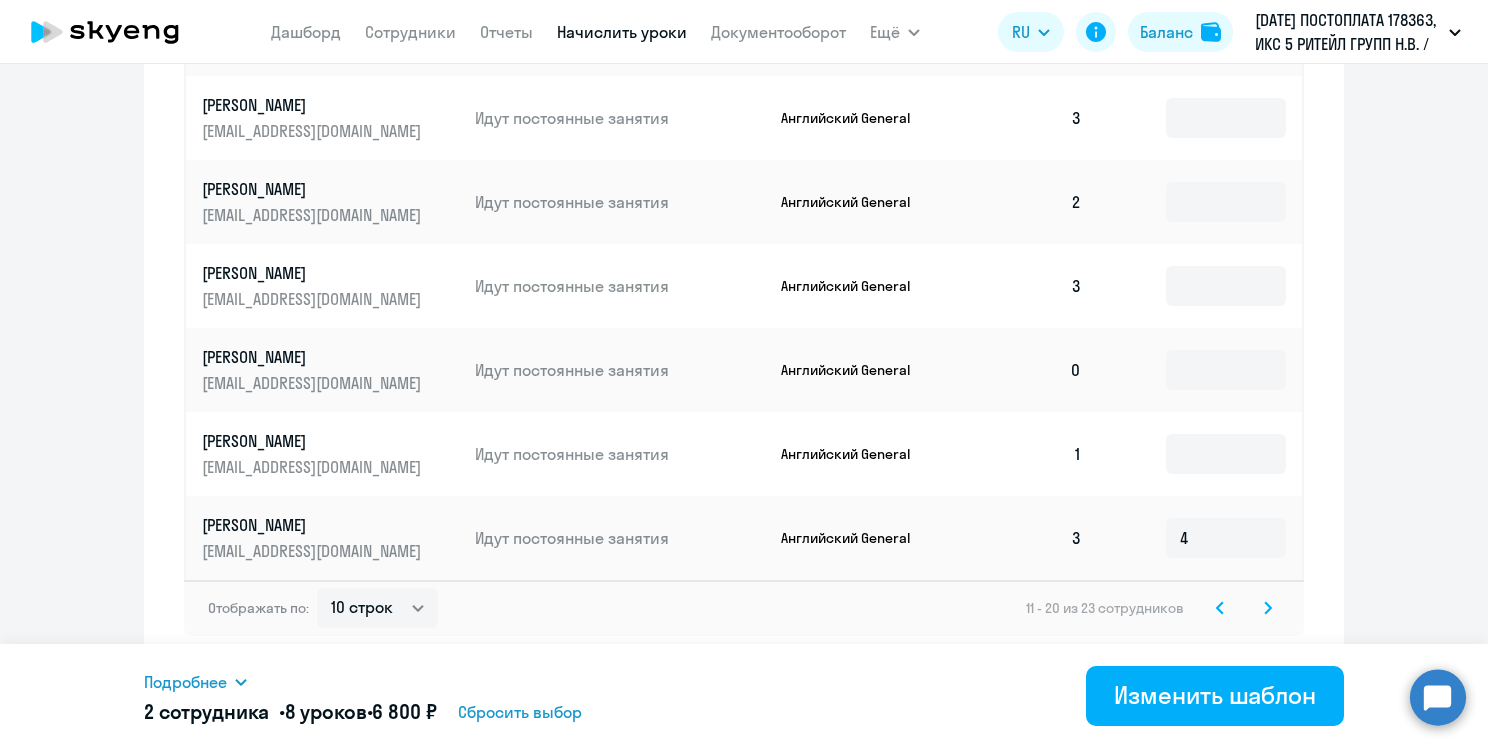 click 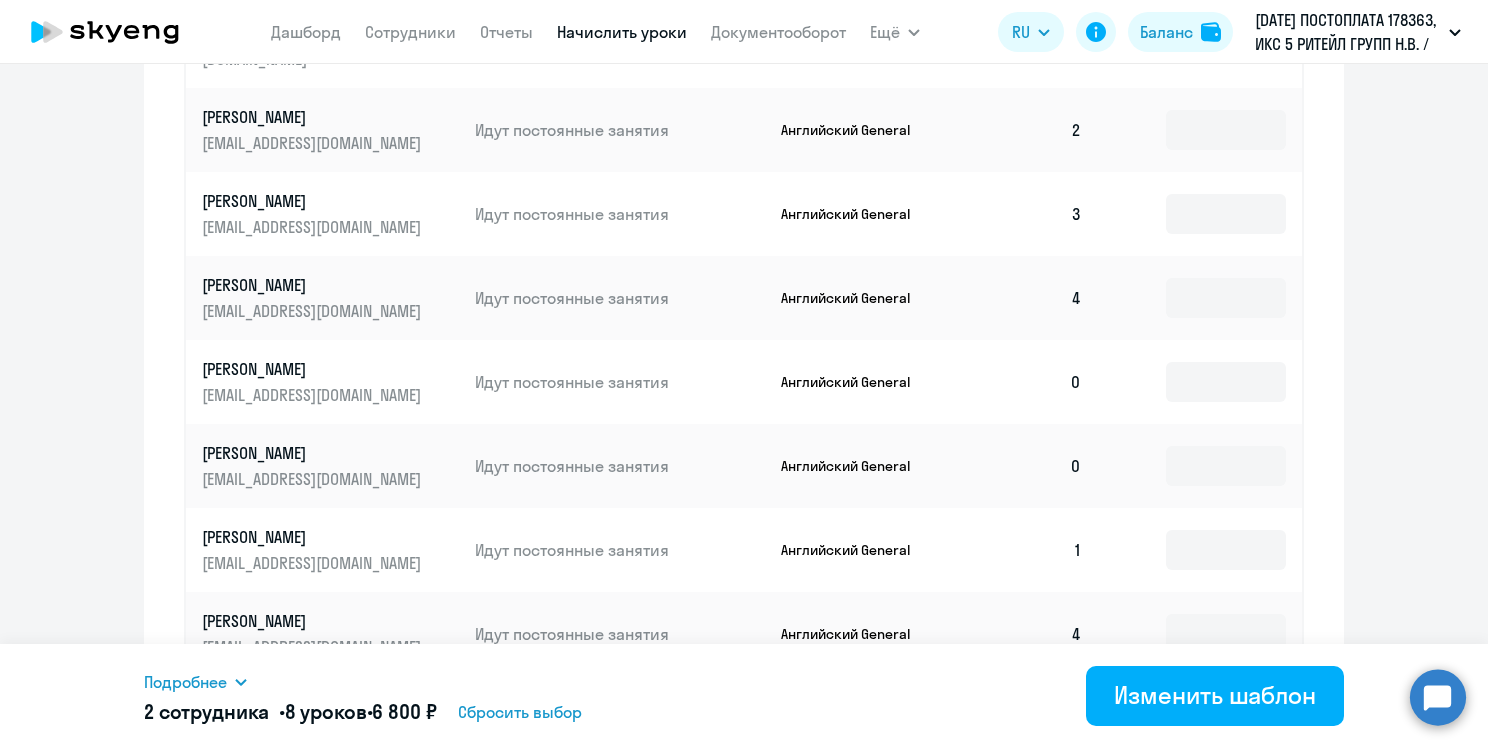 scroll, scrollTop: 1040, scrollLeft: 0, axis: vertical 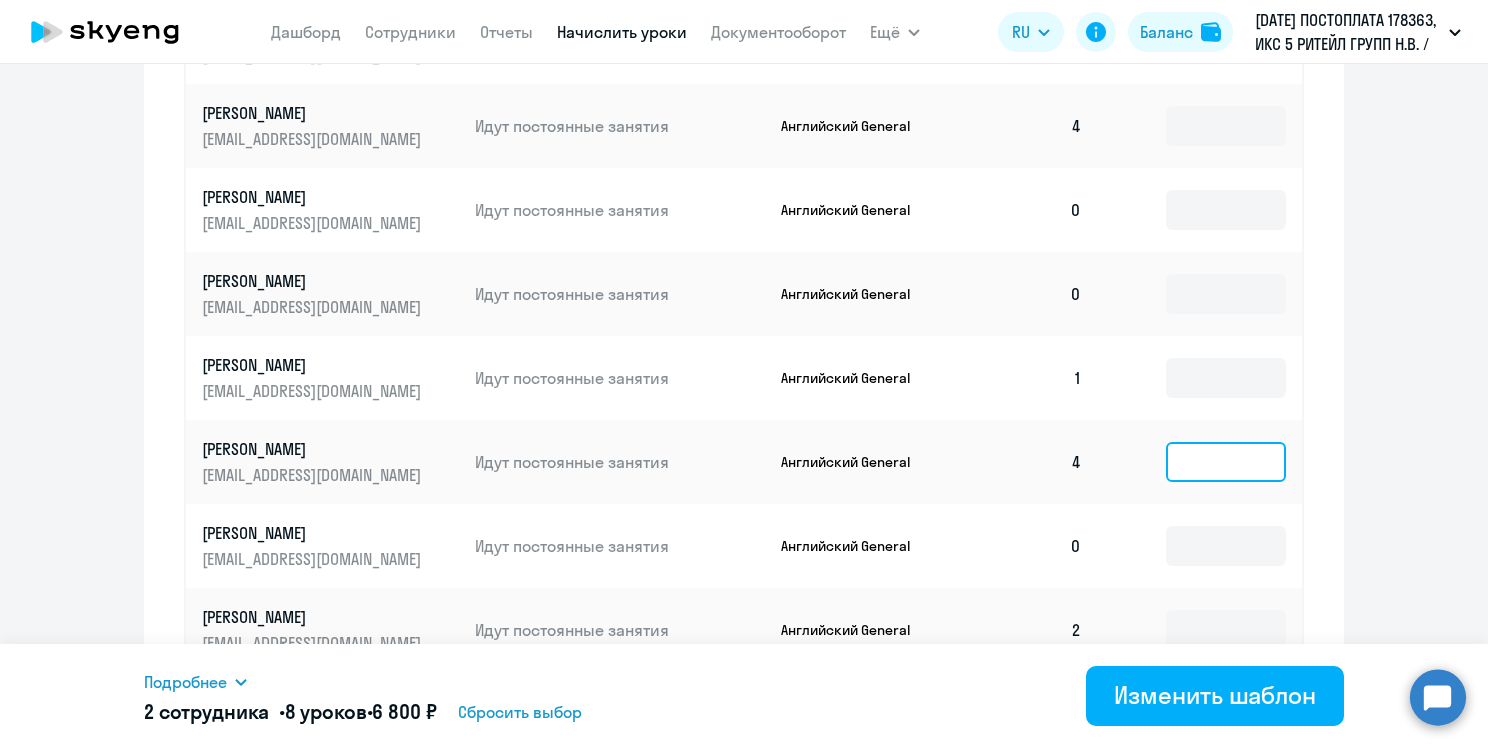 click 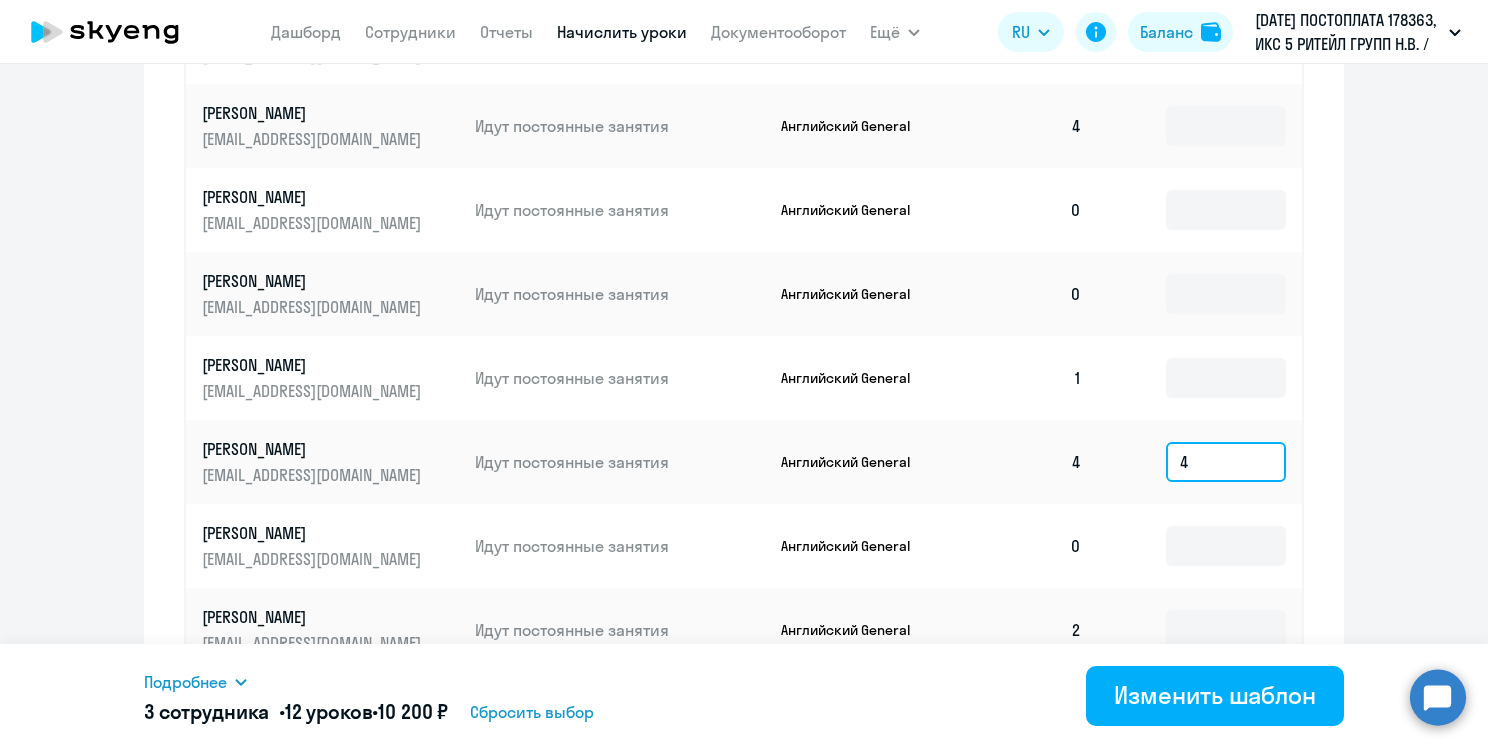 scroll, scrollTop: 1110, scrollLeft: 0, axis: vertical 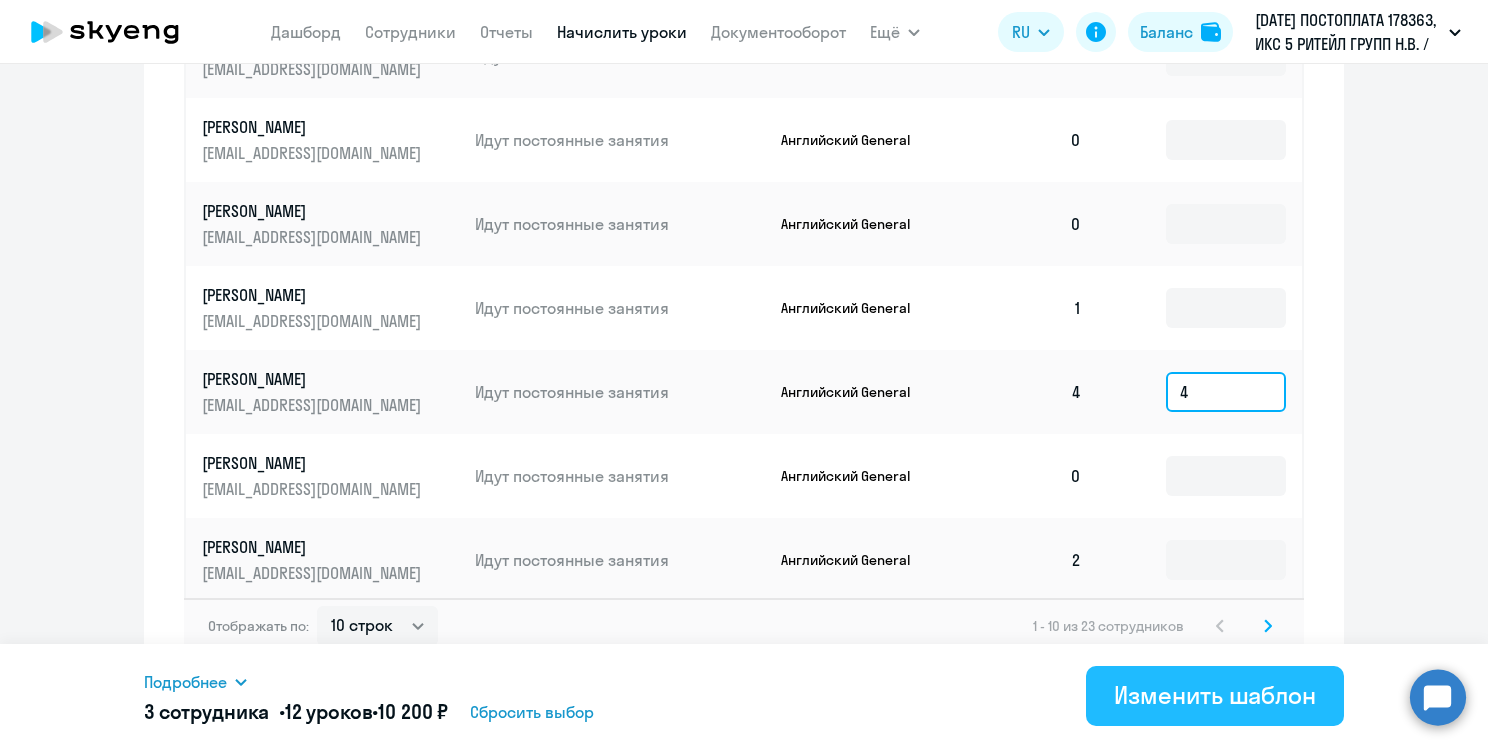 type on "4" 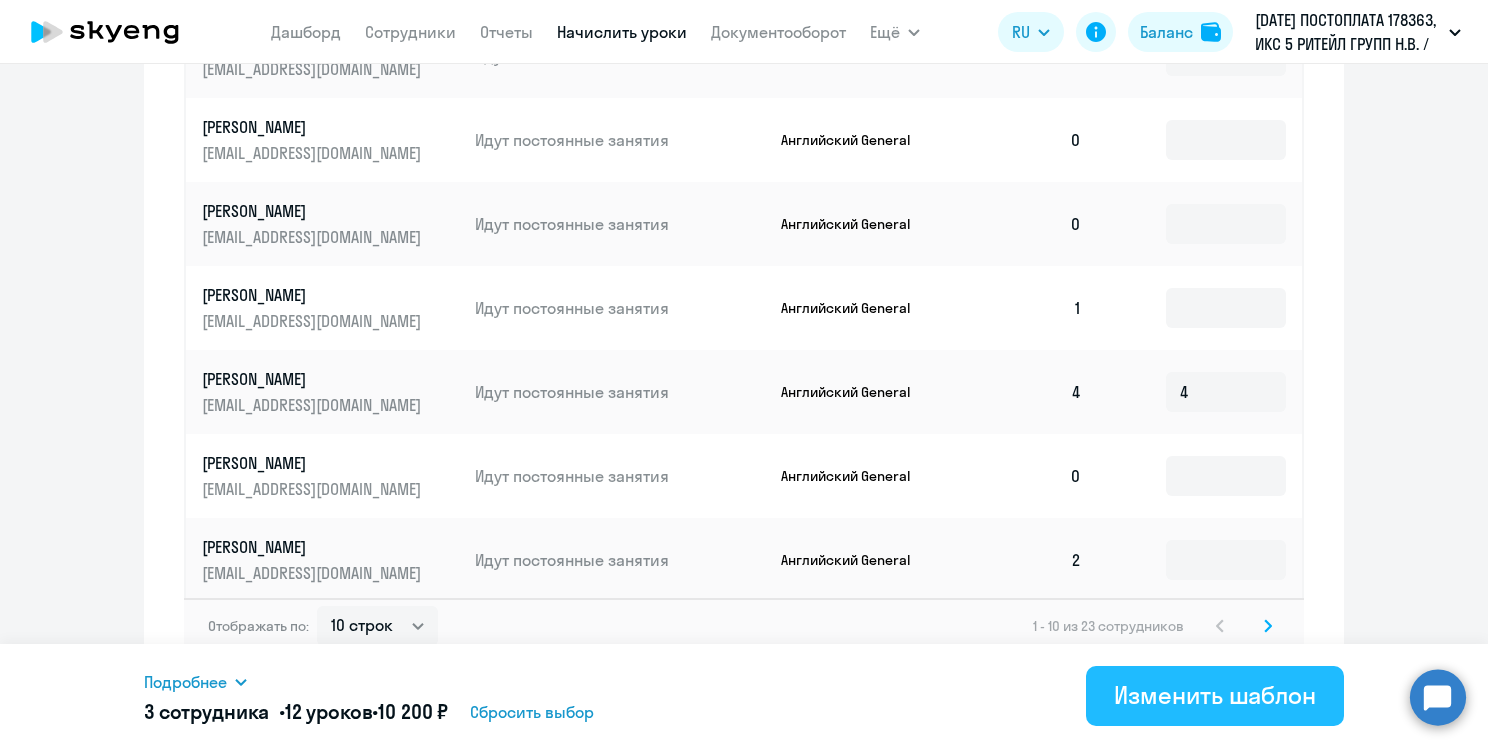 click on "Изменить шаблон" at bounding box center [1215, 695] 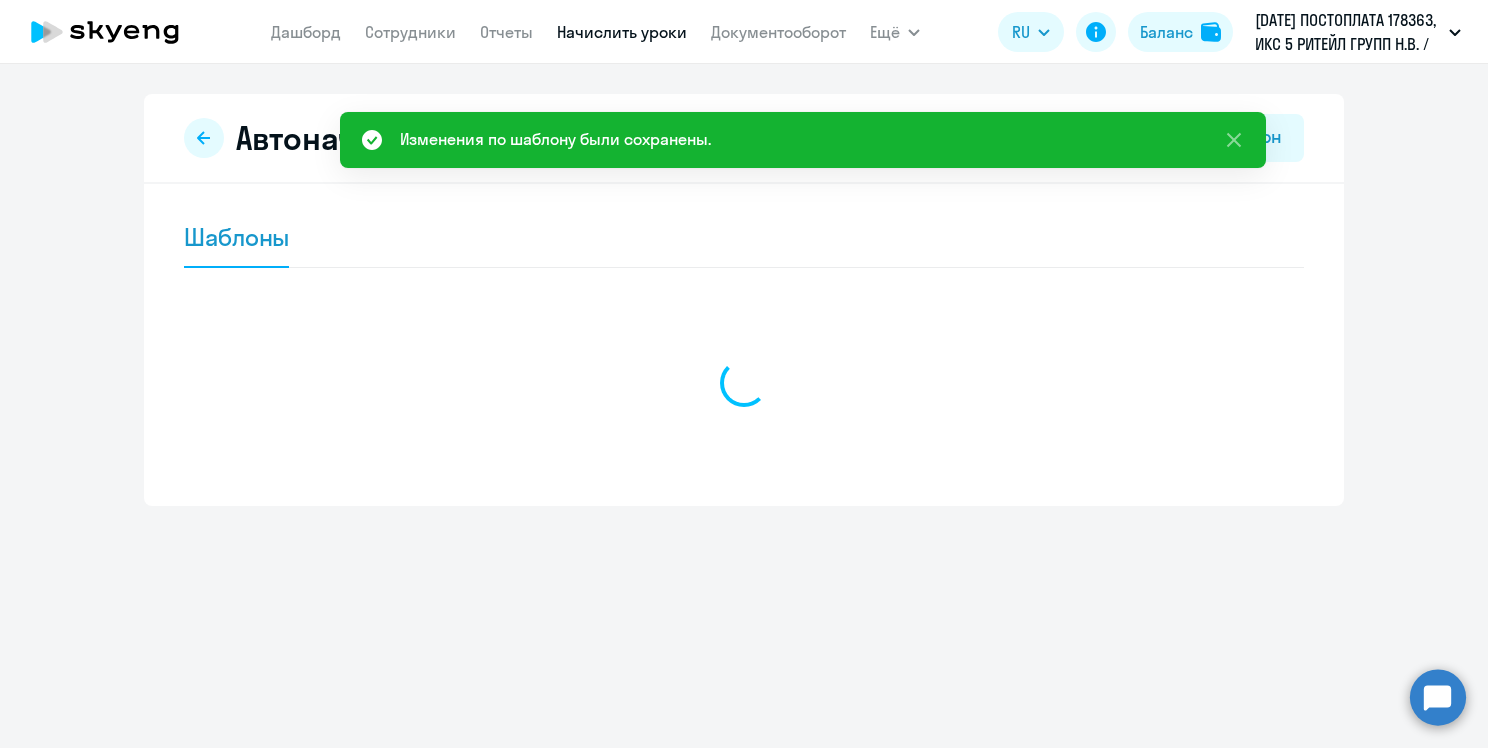 scroll, scrollTop: 0, scrollLeft: 0, axis: both 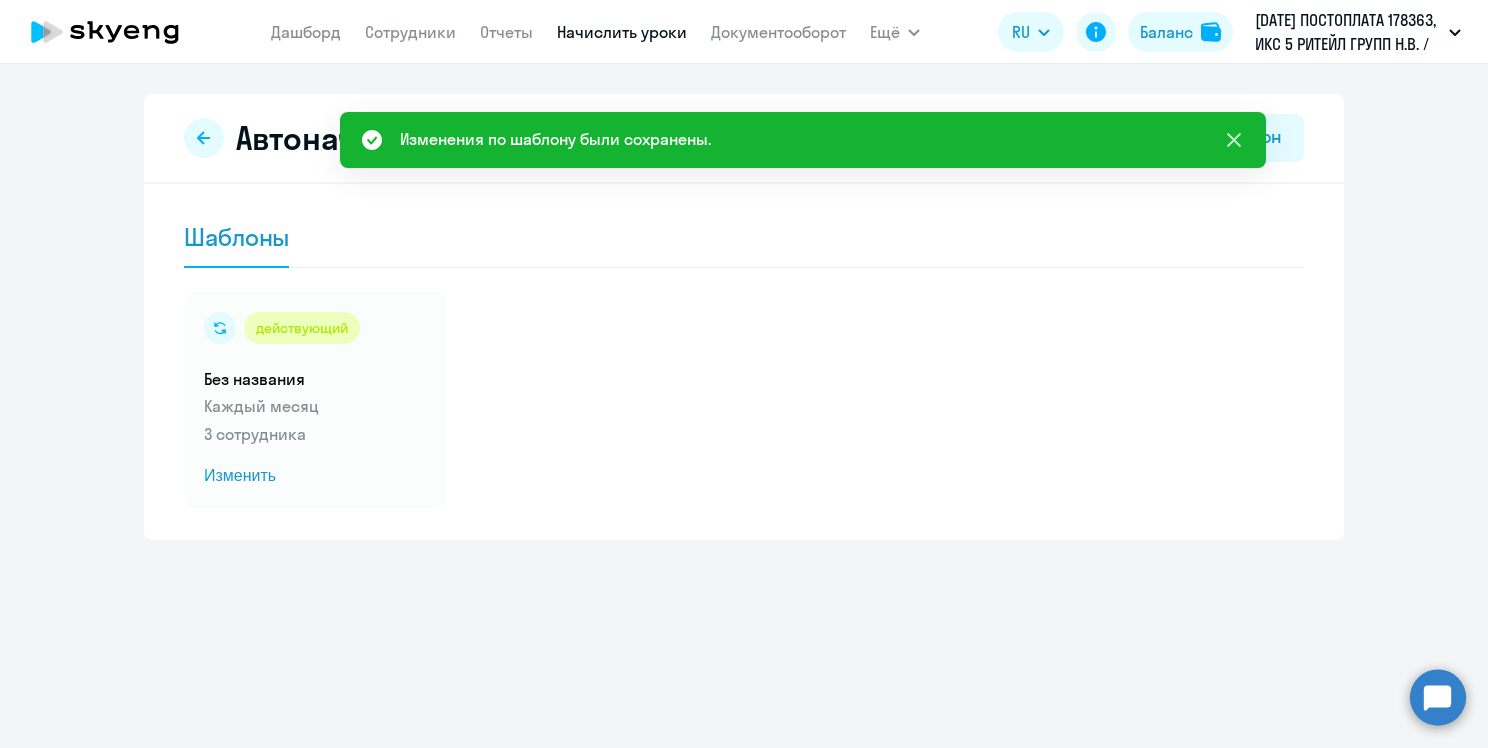 click 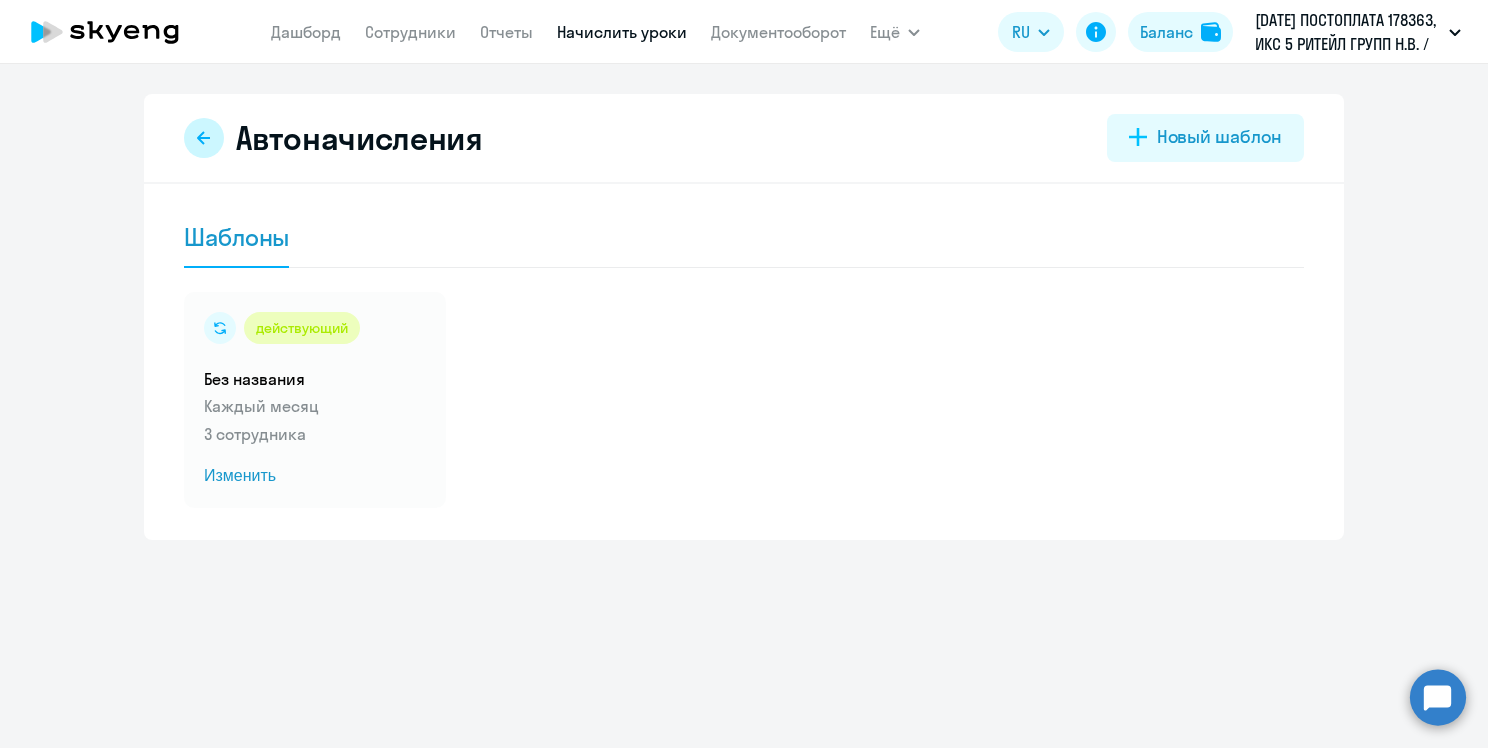 click 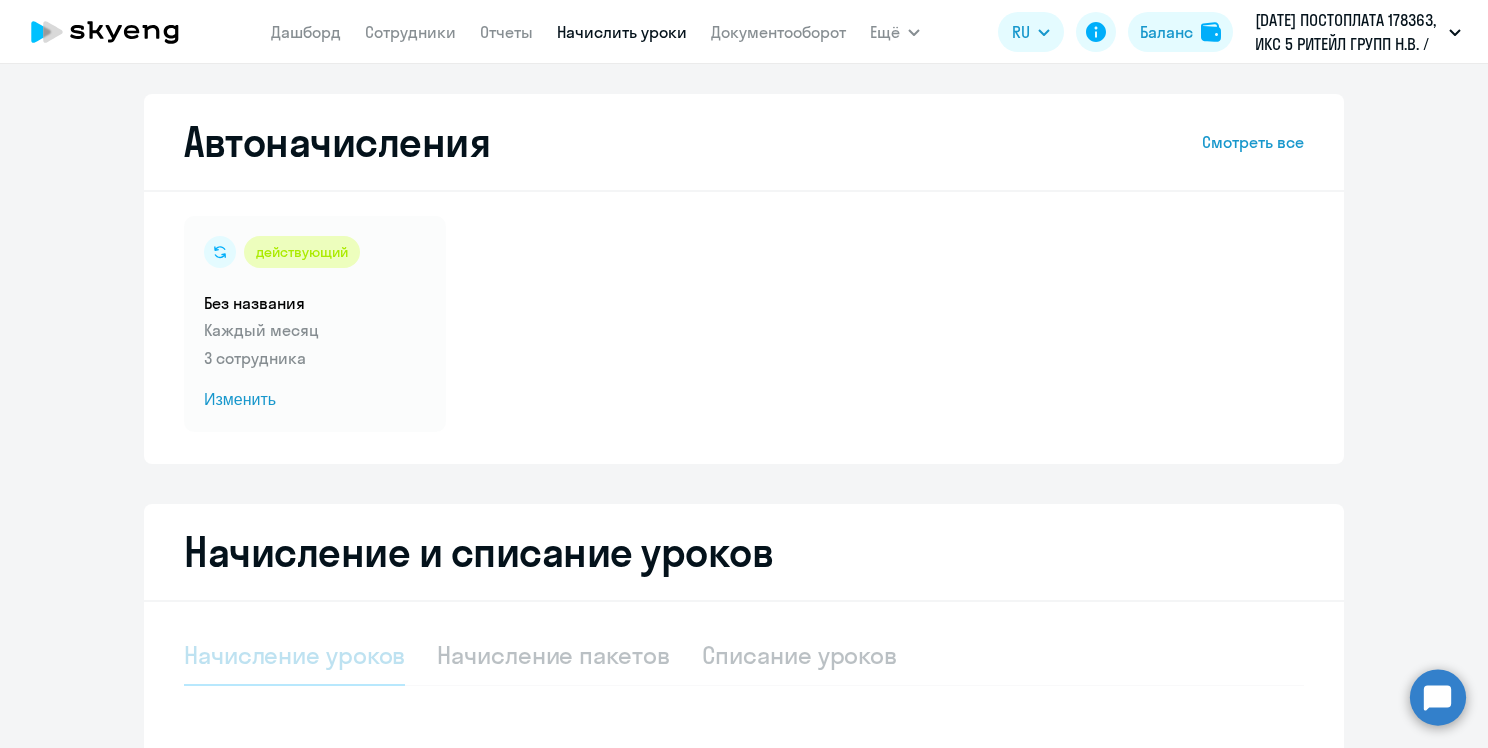 select on "10" 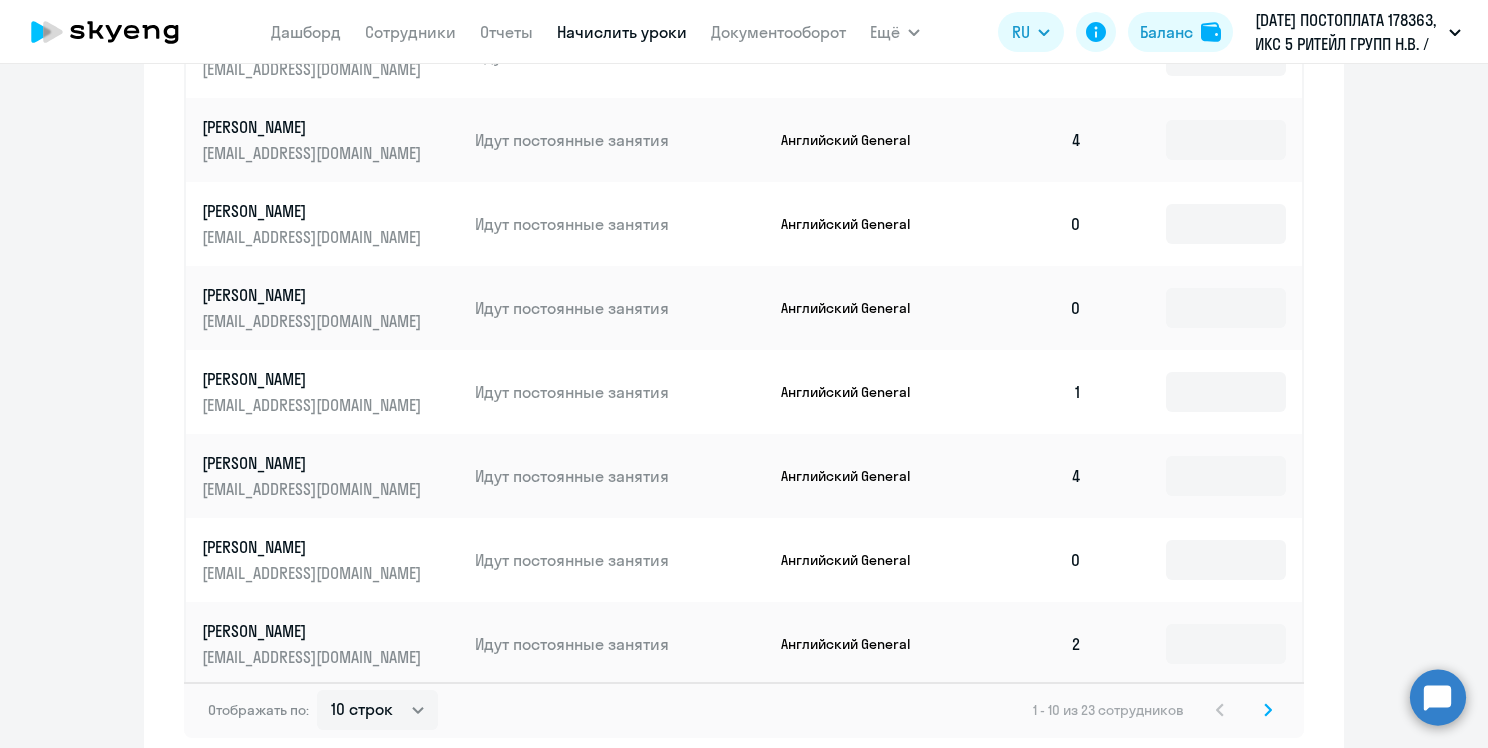 scroll, scrollTop: 1135, scrollLeft: 0, axis: vertical 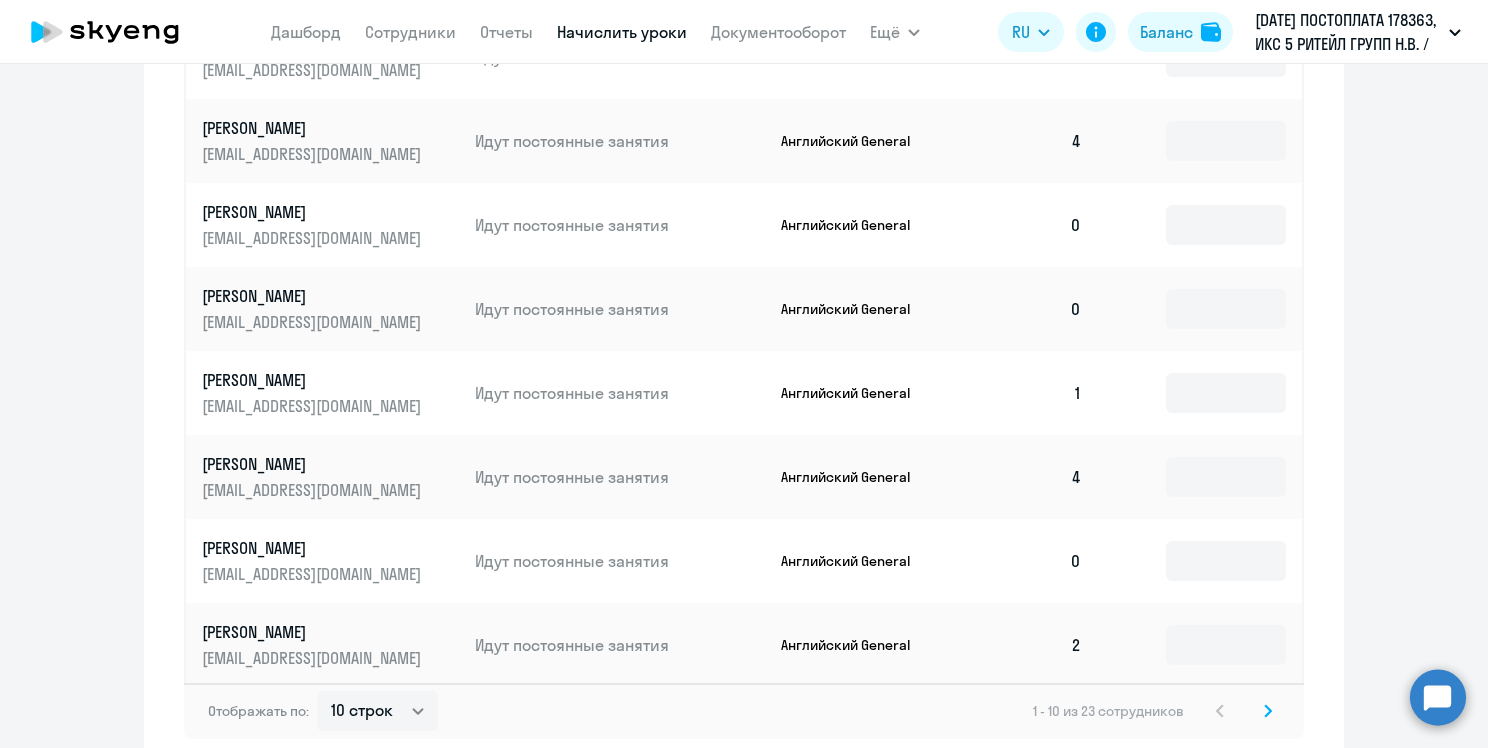 click 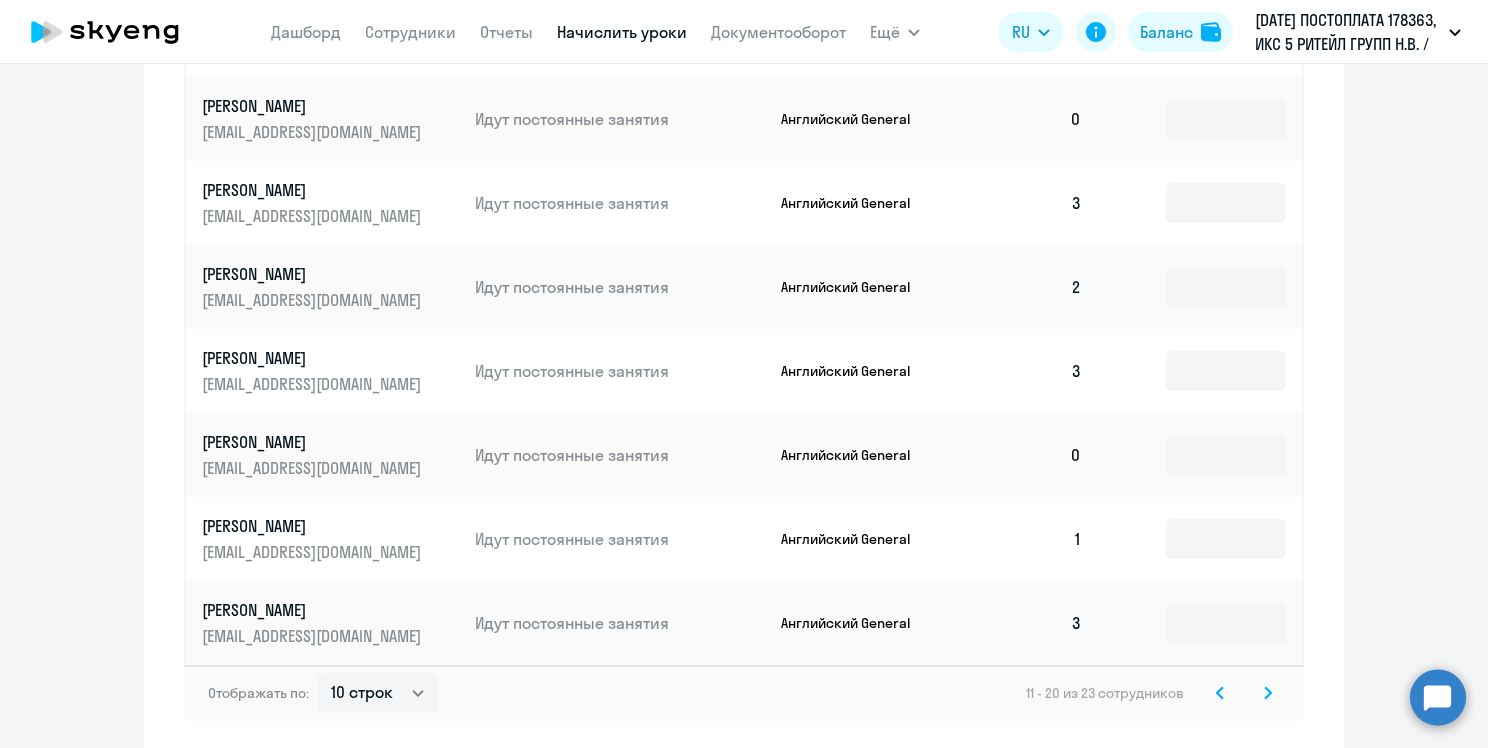 click 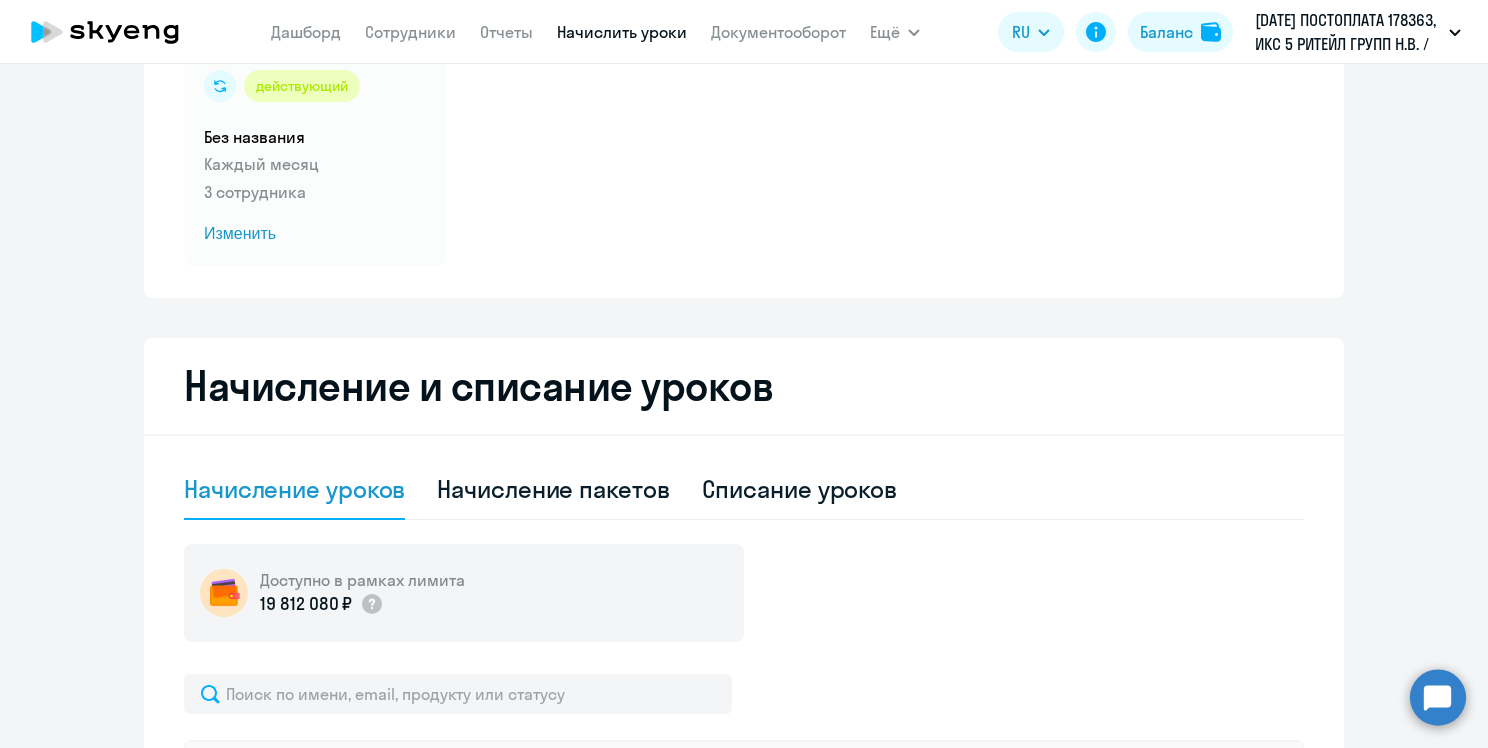 scroll, scrollTop: 0, scrollLeft: 0, axis: both 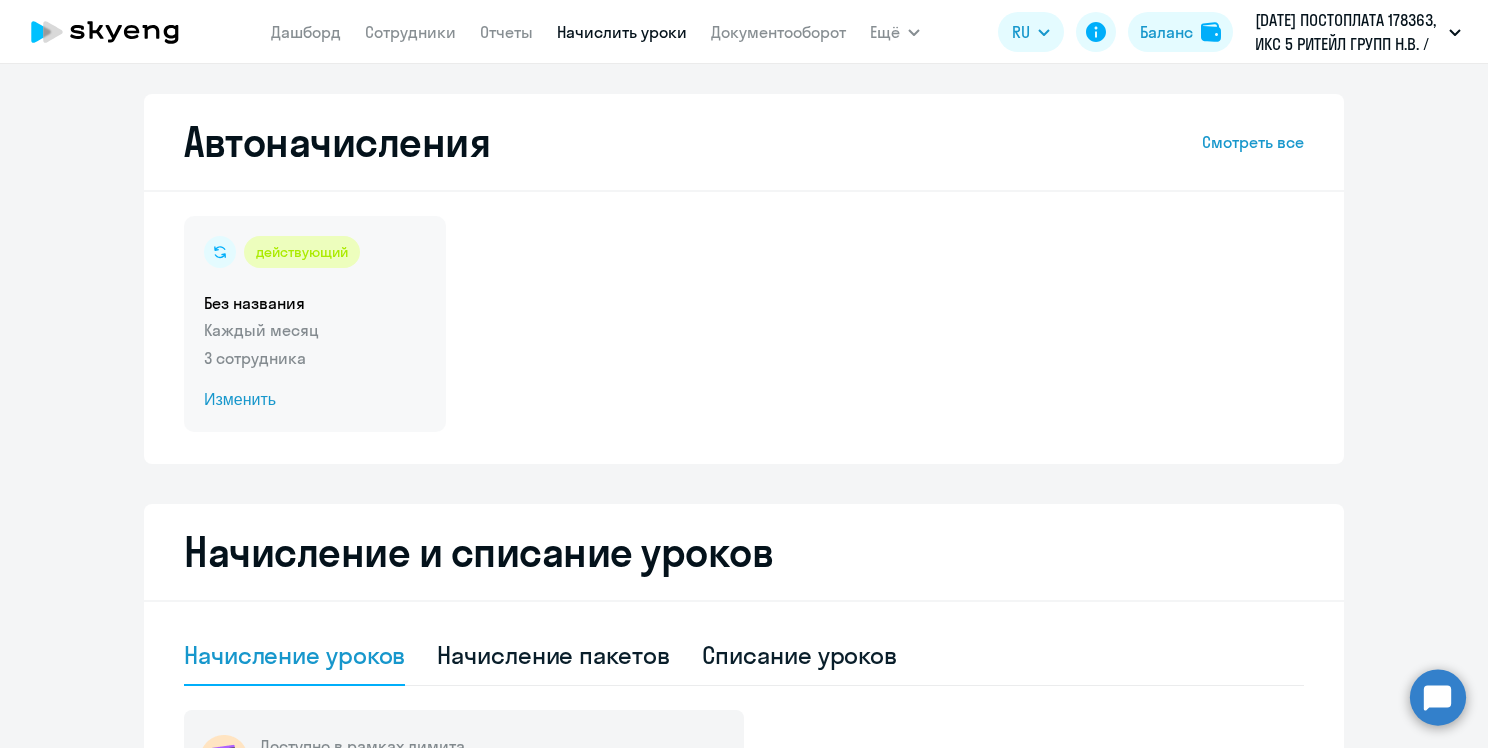 click on "Изменить" 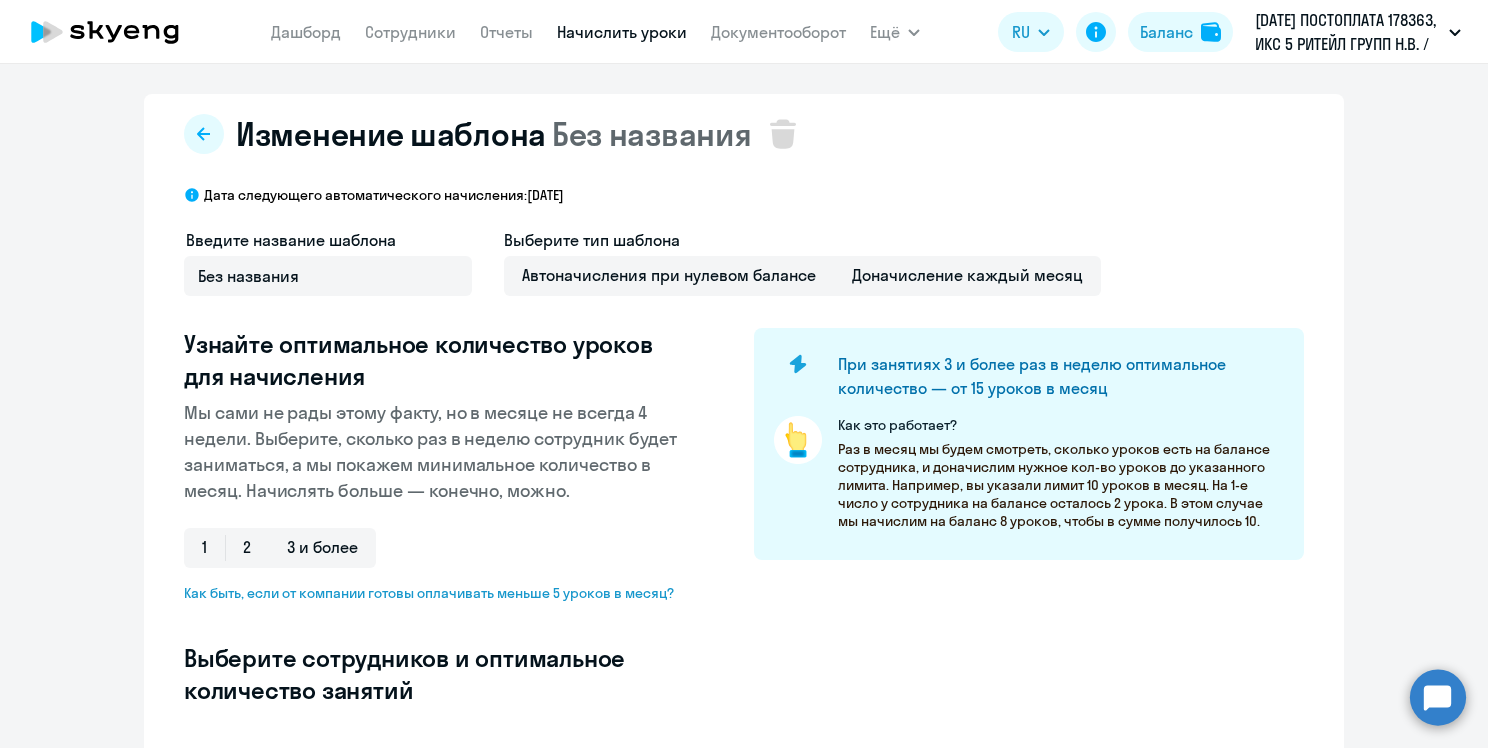 select on "10" 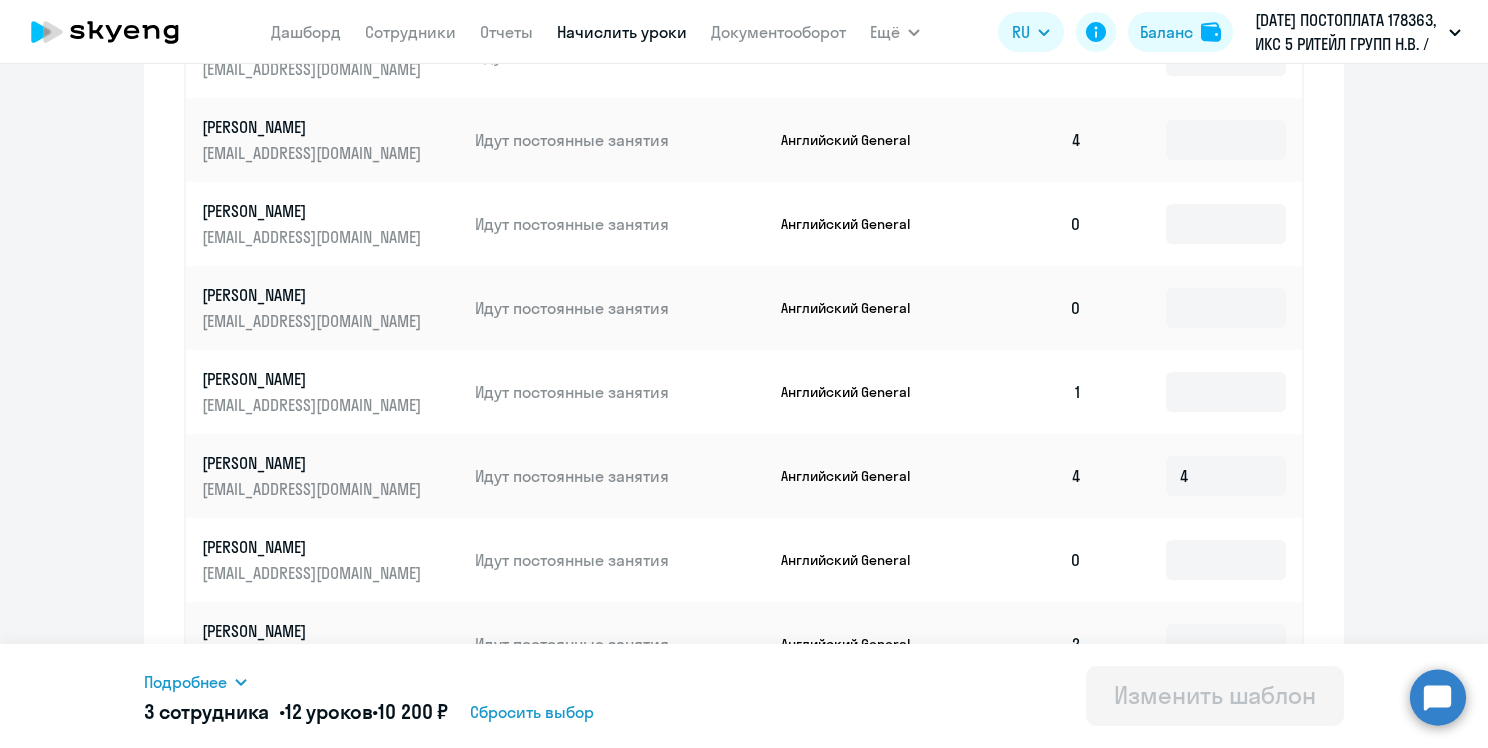 scroll, scrollTop: 1110, scrollLeft: 0, axis: vertical 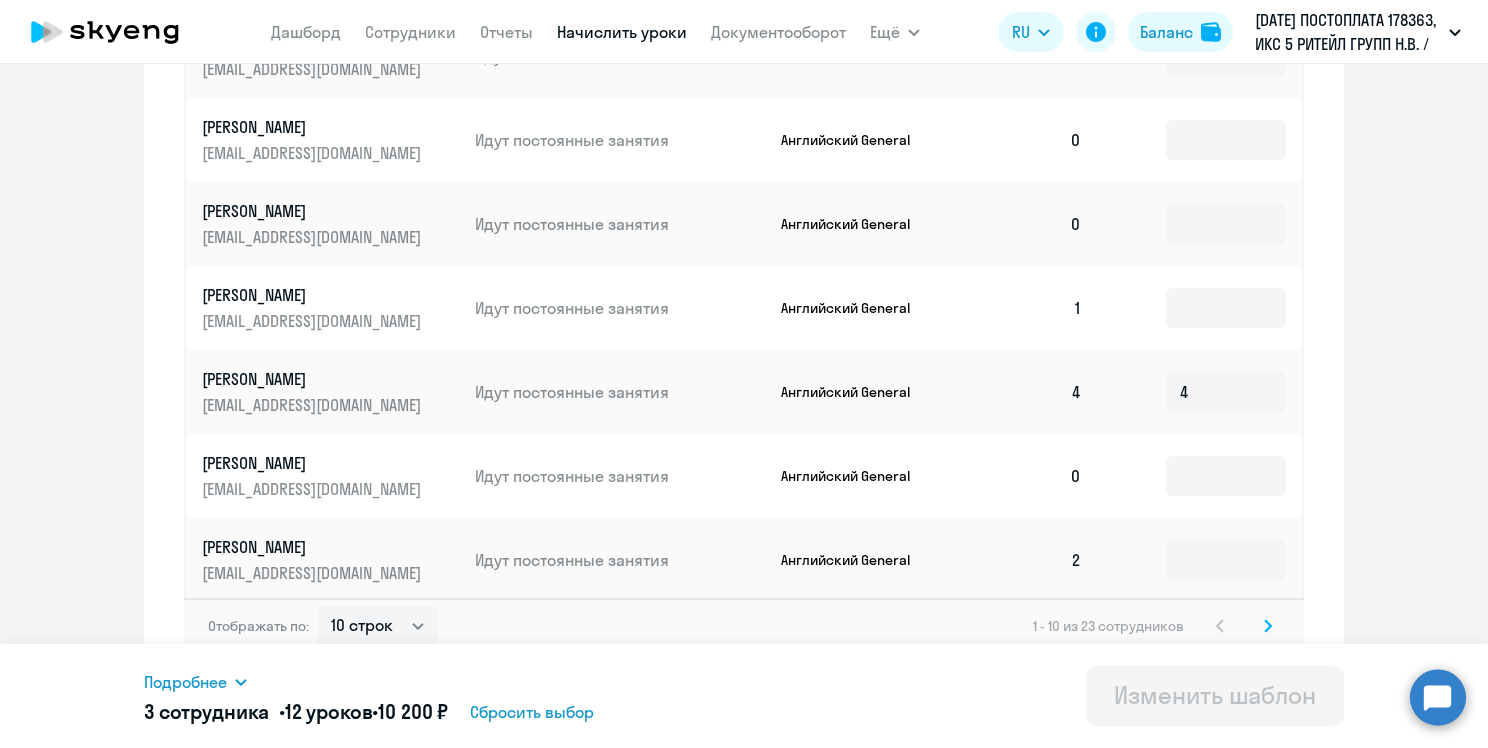 click 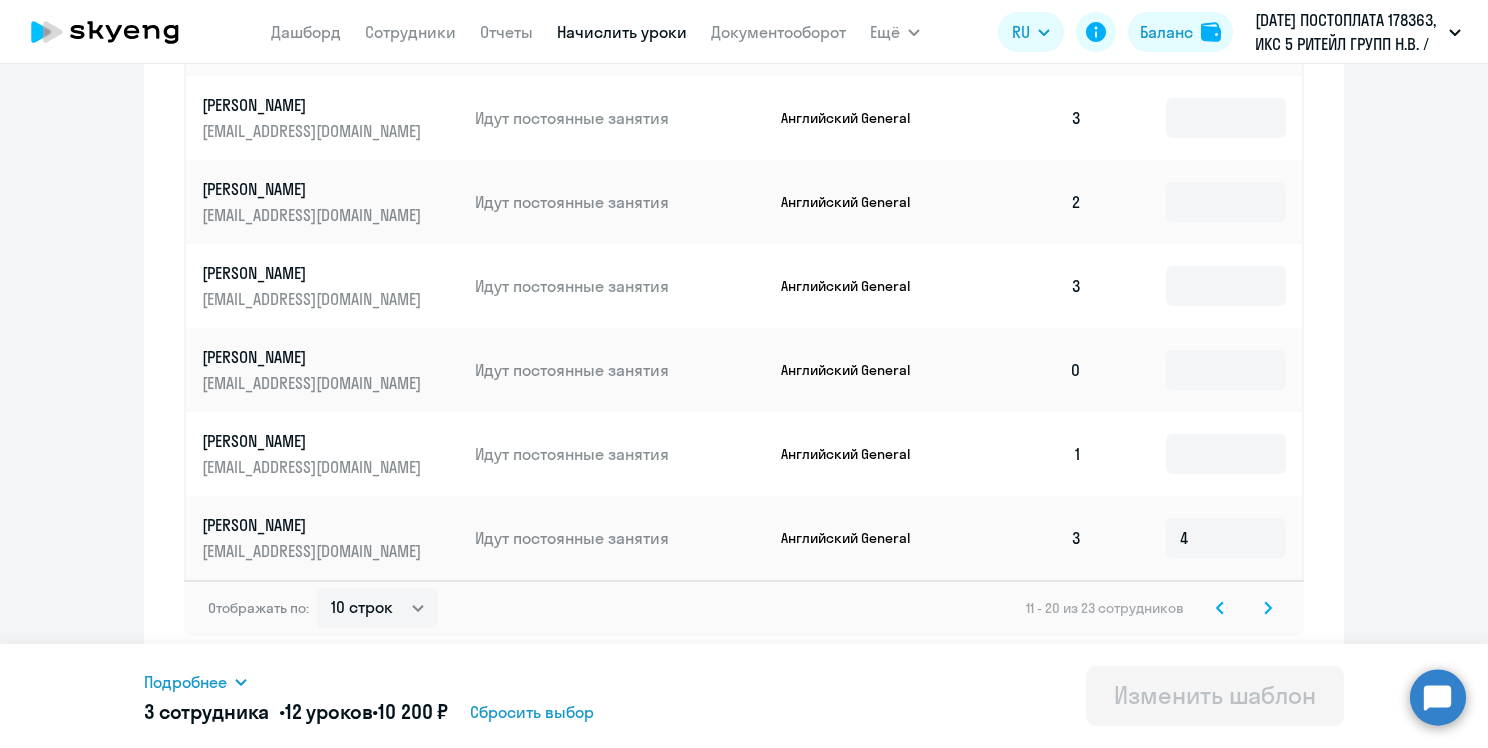 click 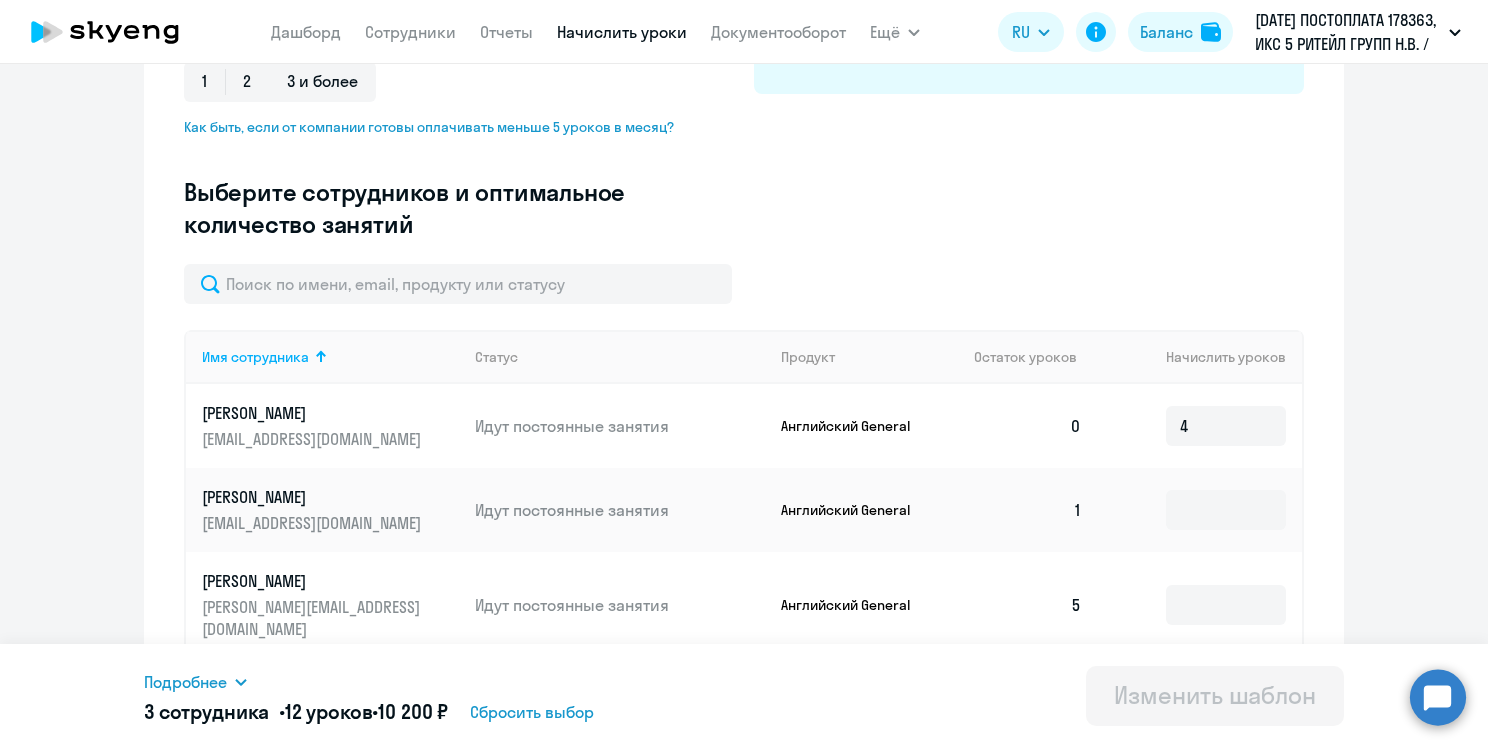 scroll, scrollTop: 522, scrollLeft: 0, axis: vertical 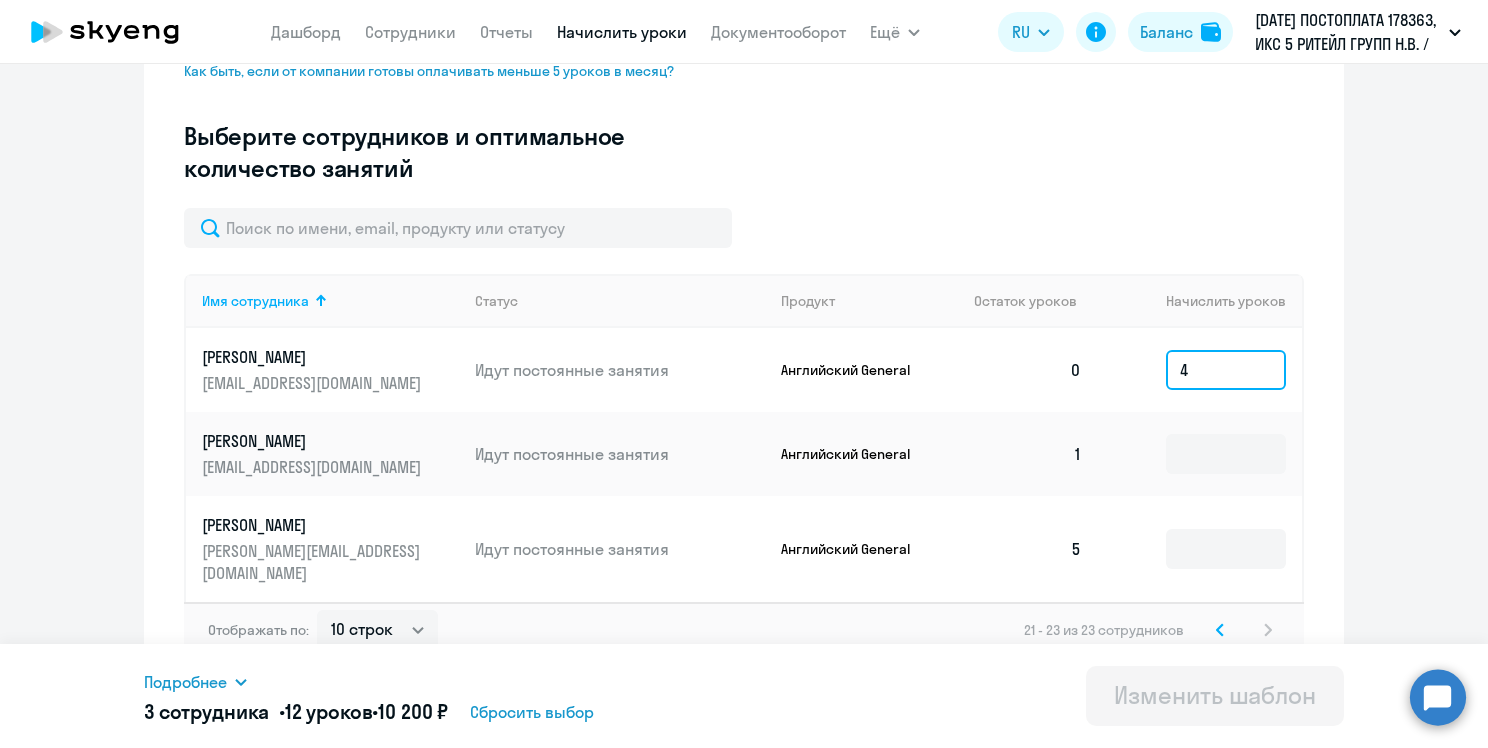 drag, startPoint x: 1188, startPoint y: 351, endPoint x: 1196, endPoint y: 387, distance: 36.878178 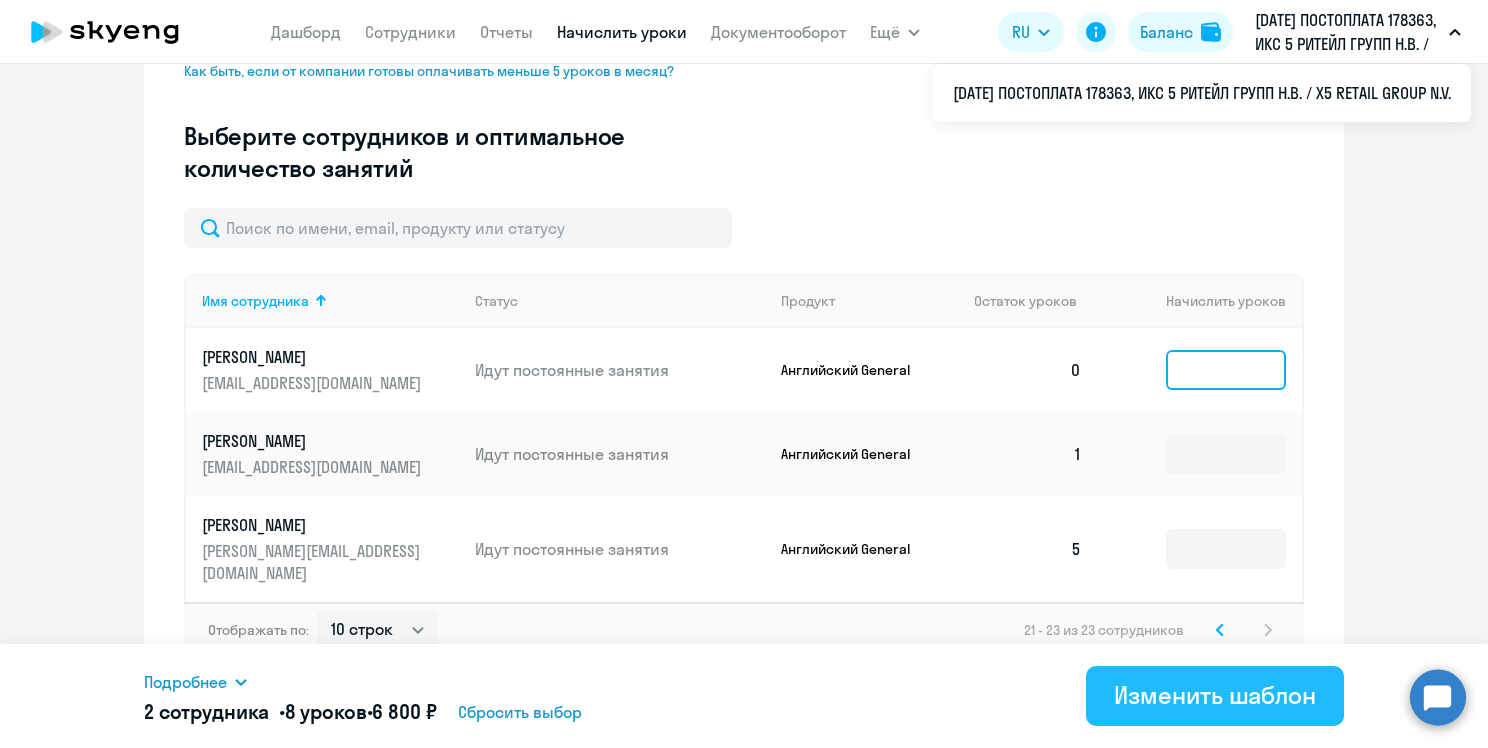 type 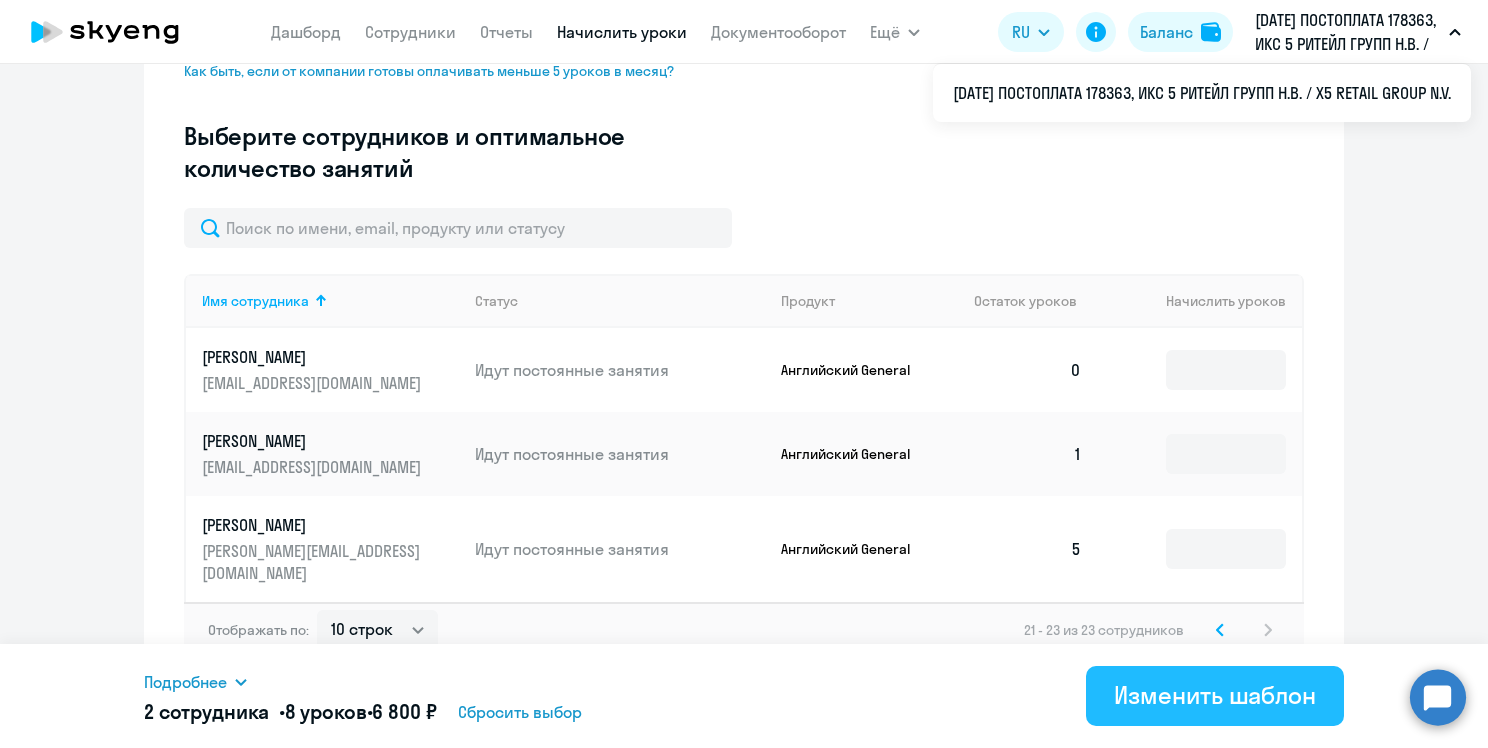 click on "Изменить шаблон" at bounding box center [1215, 695] 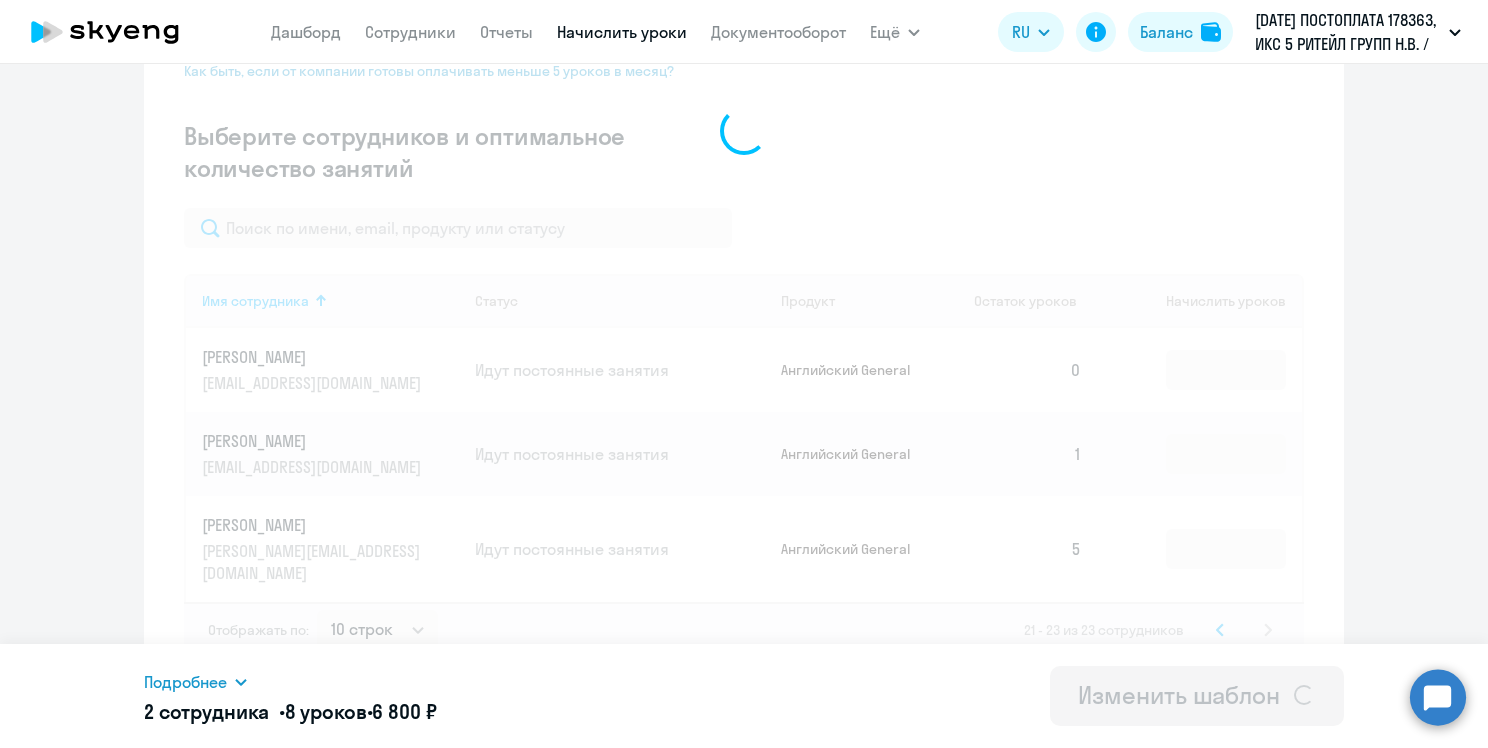 scroll, scrollTop: 0, scrollLeft: 0, axis: both 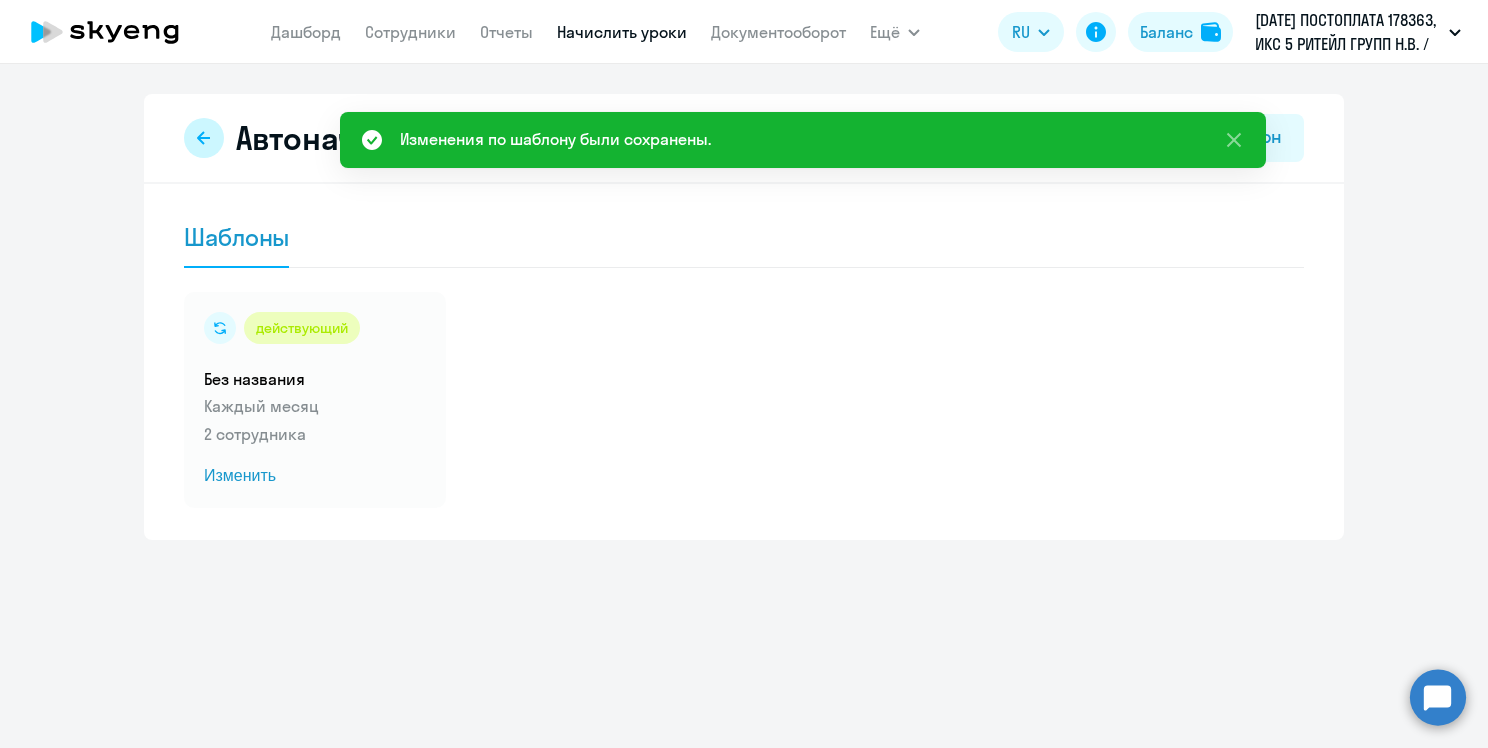 click 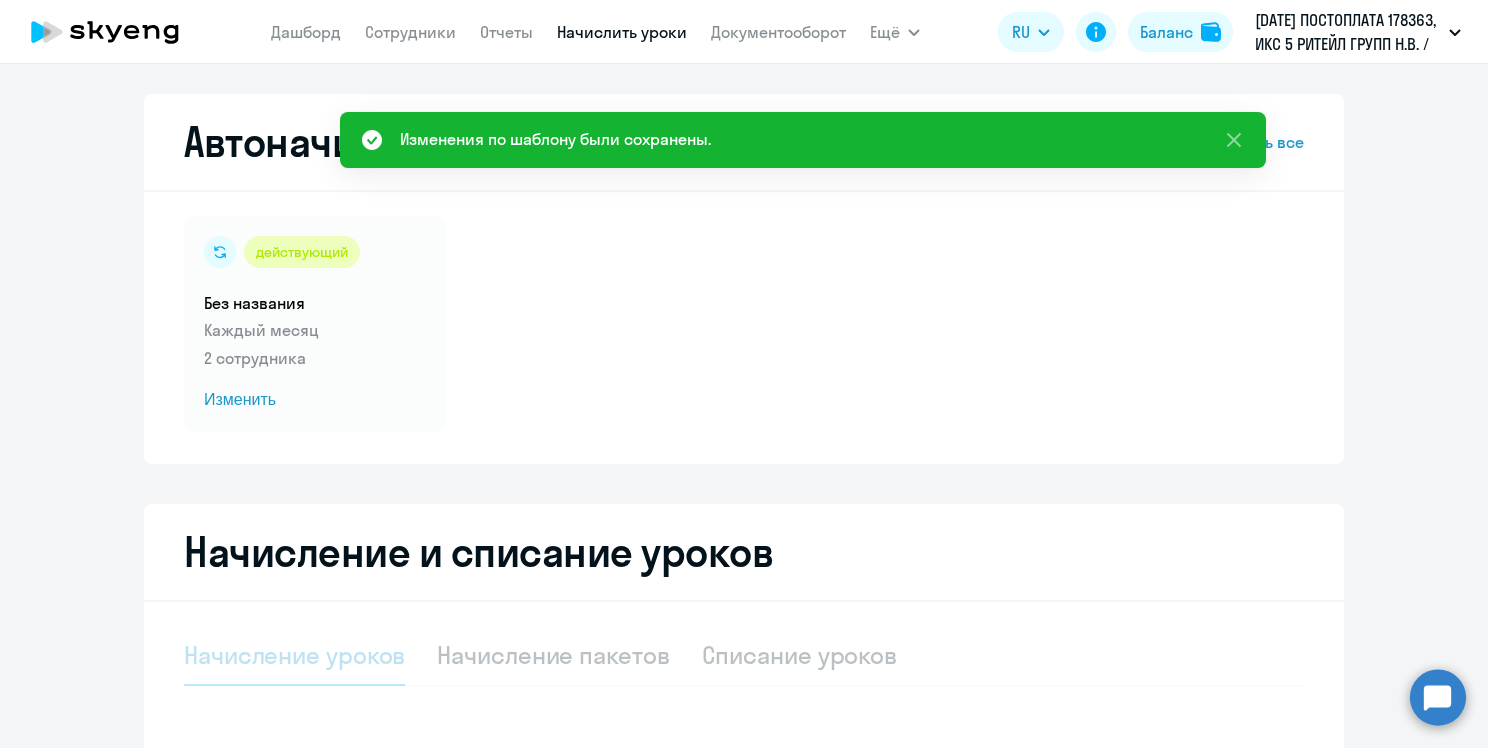 select on "10" 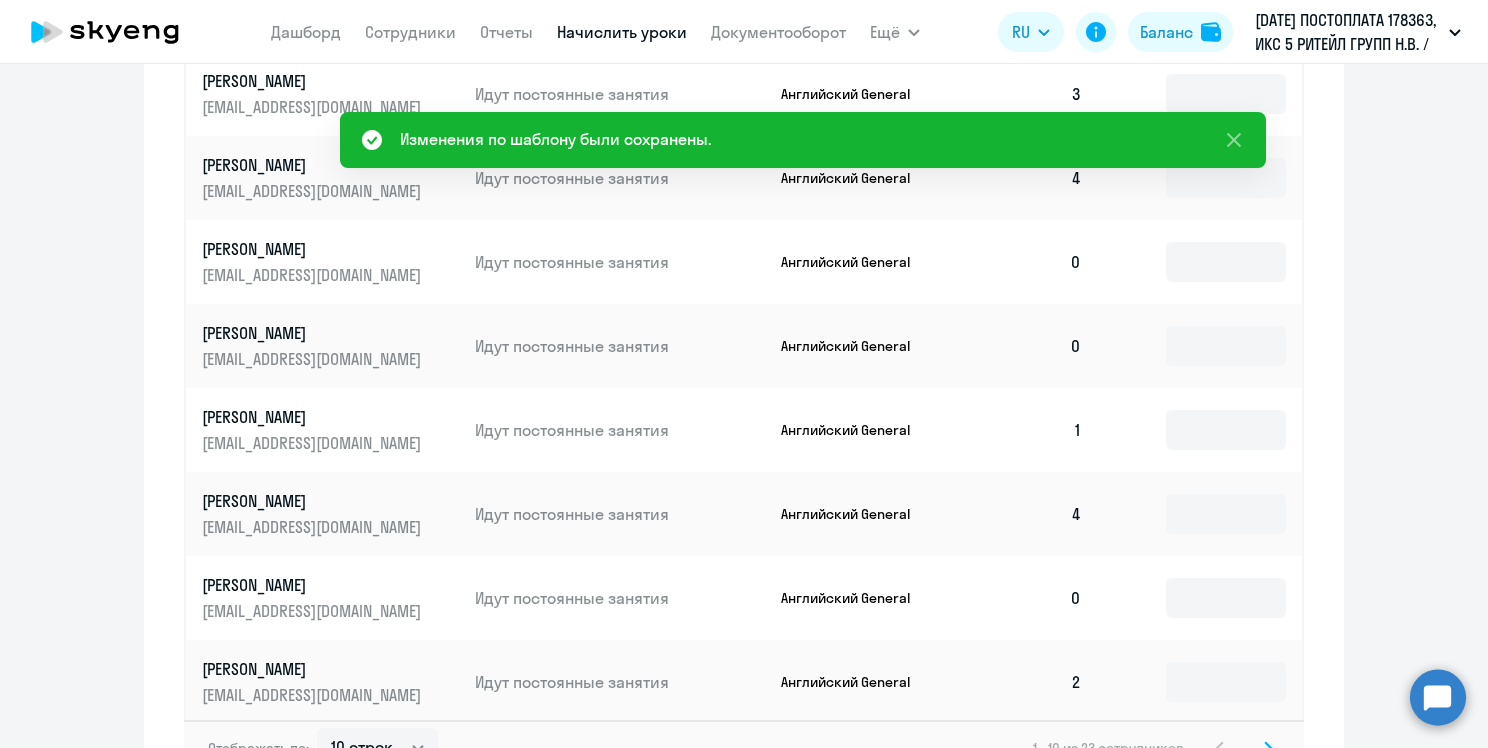scroll, scrollTop: 1220, scrollLeft: 0, axis: vertical 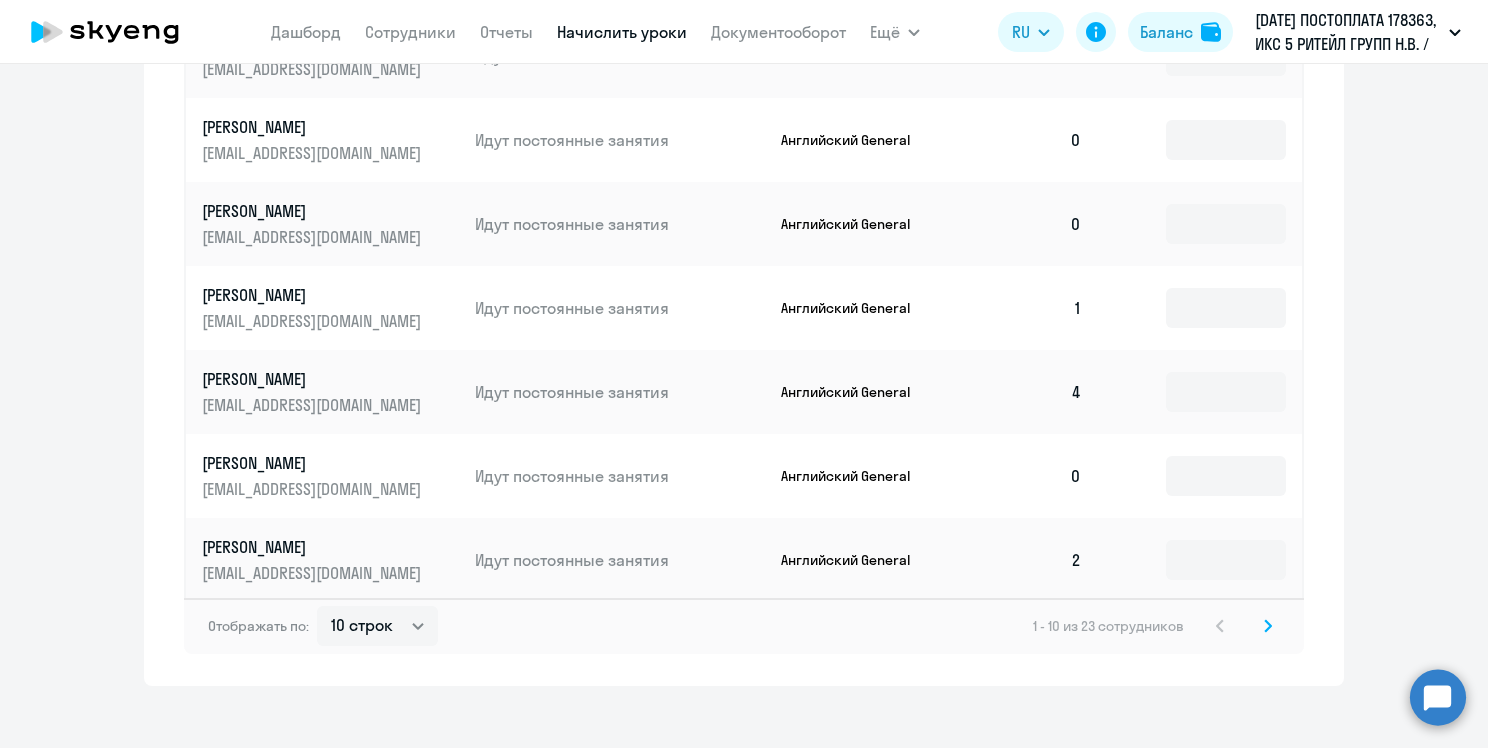 click 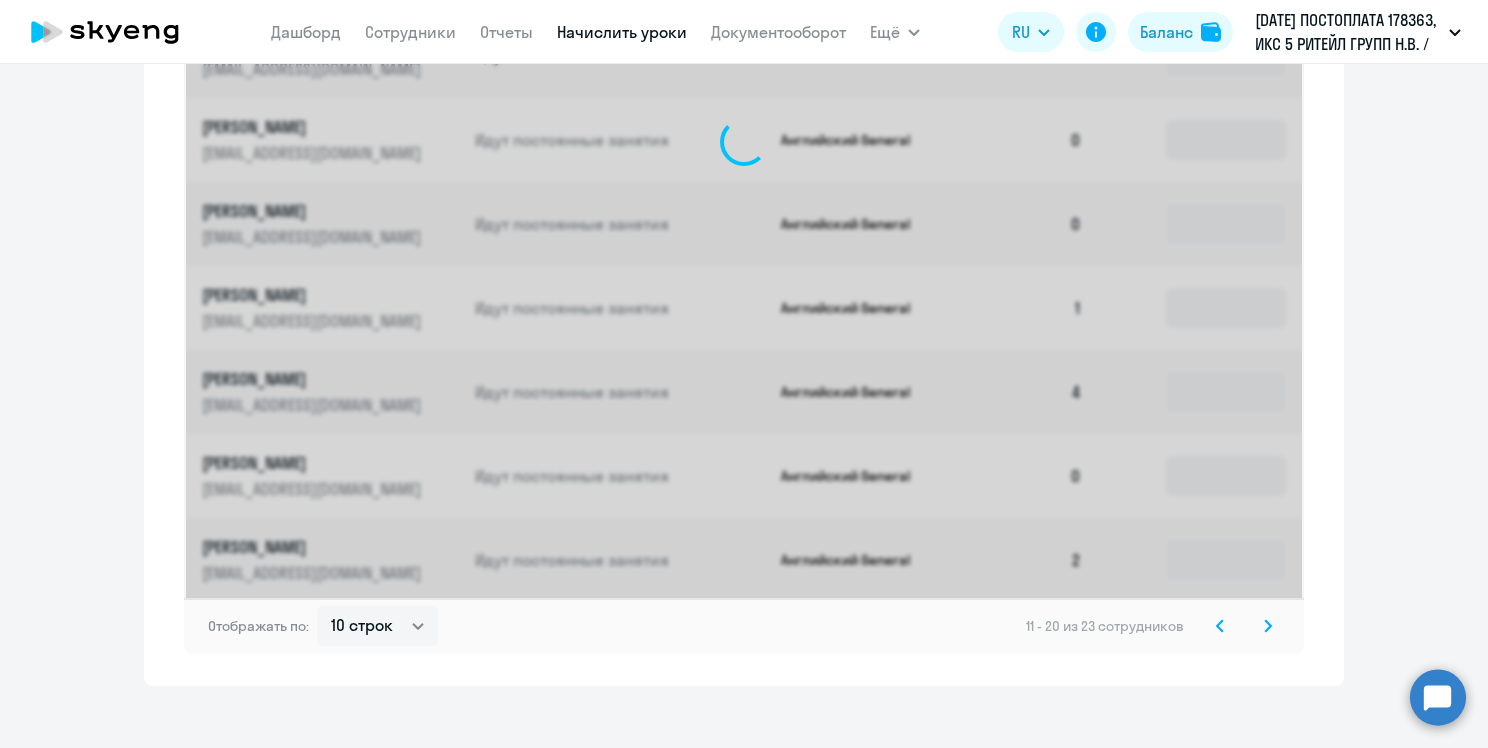click 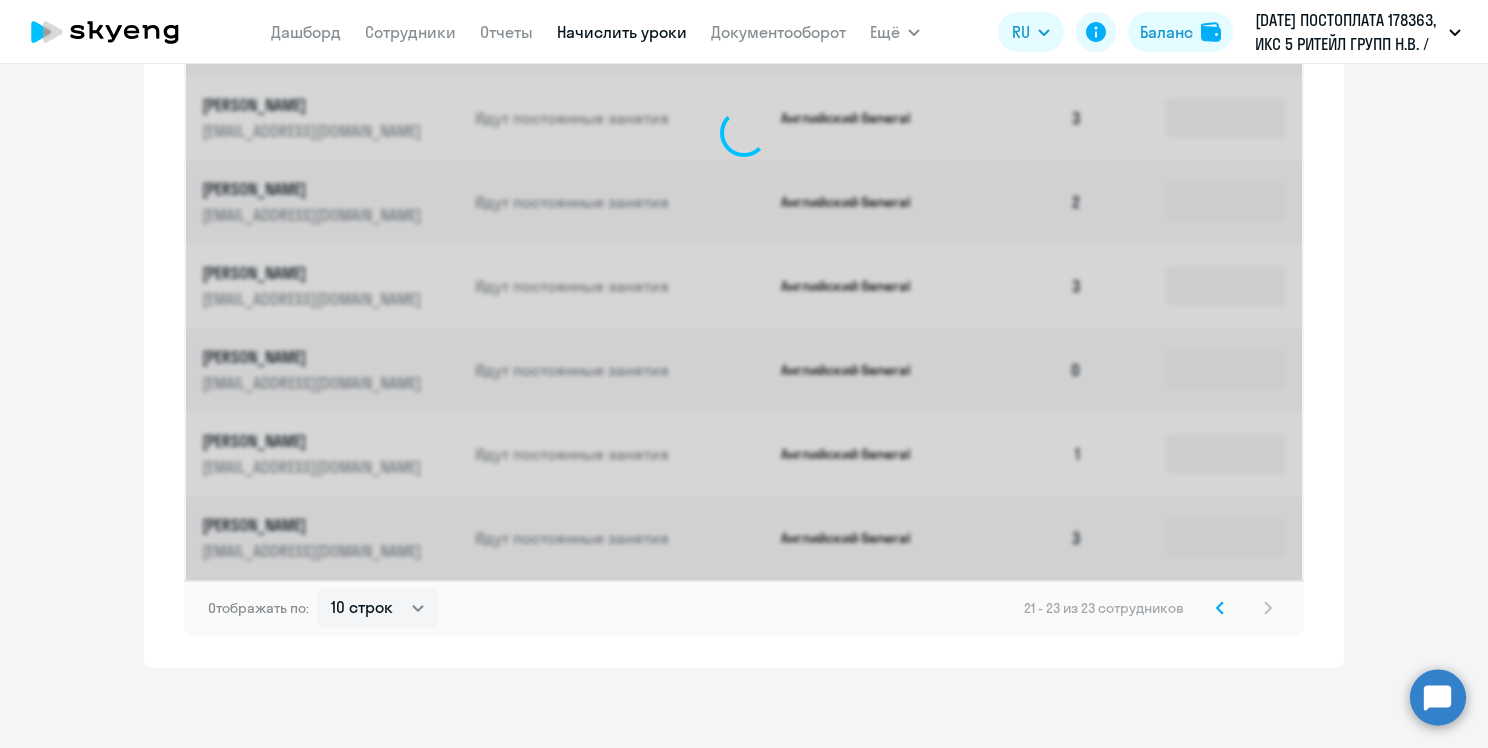 scroll, scrollTop: 632, scrollLeft: 0, axis: vertical 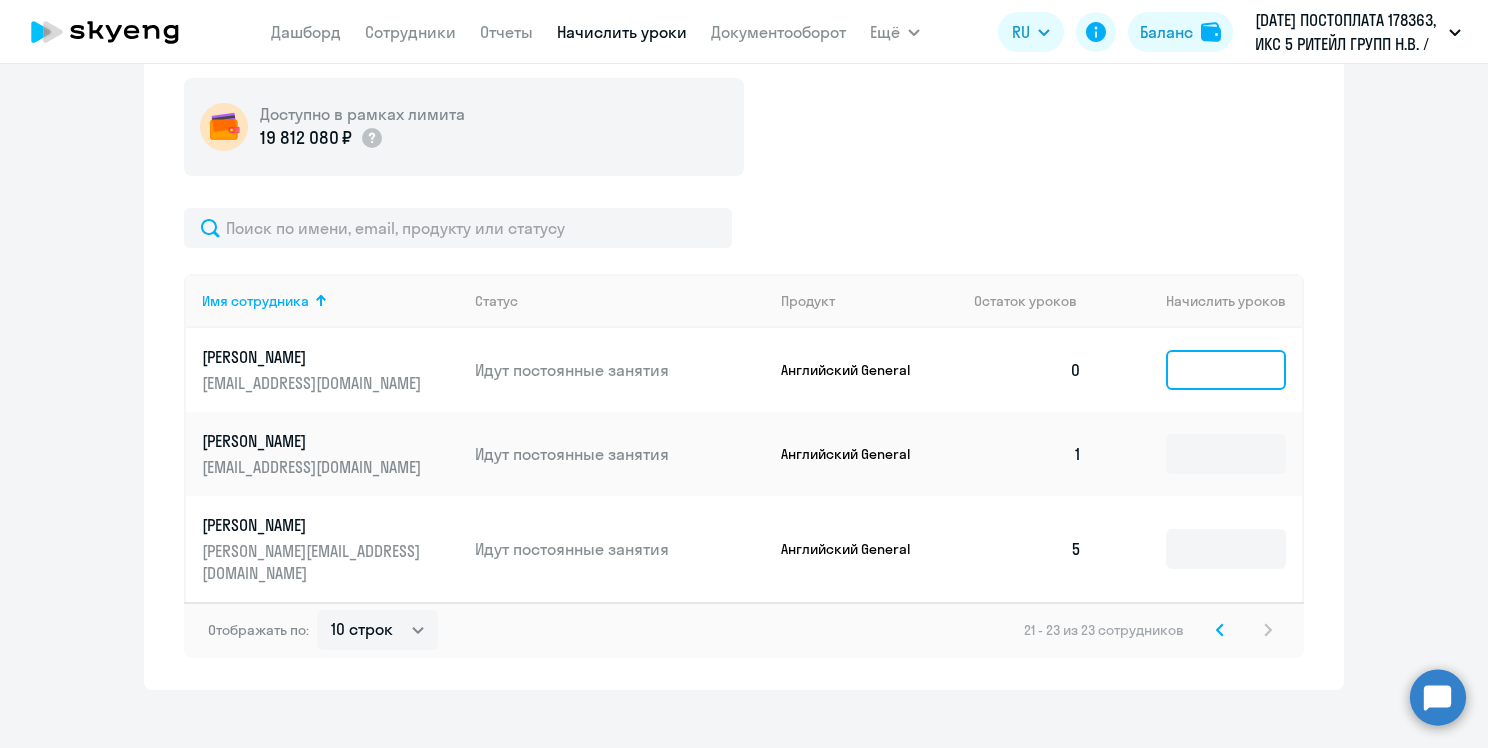 click 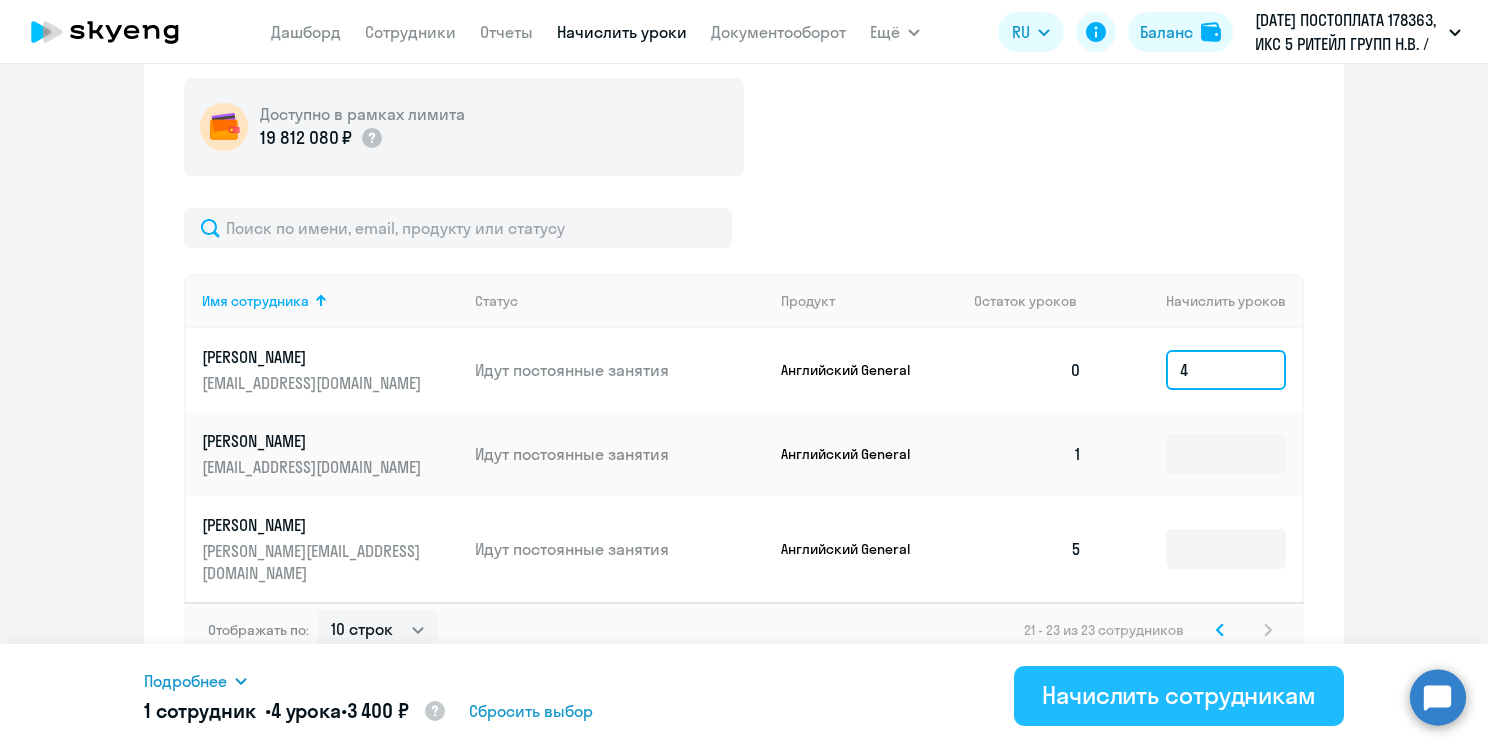 type on "4" 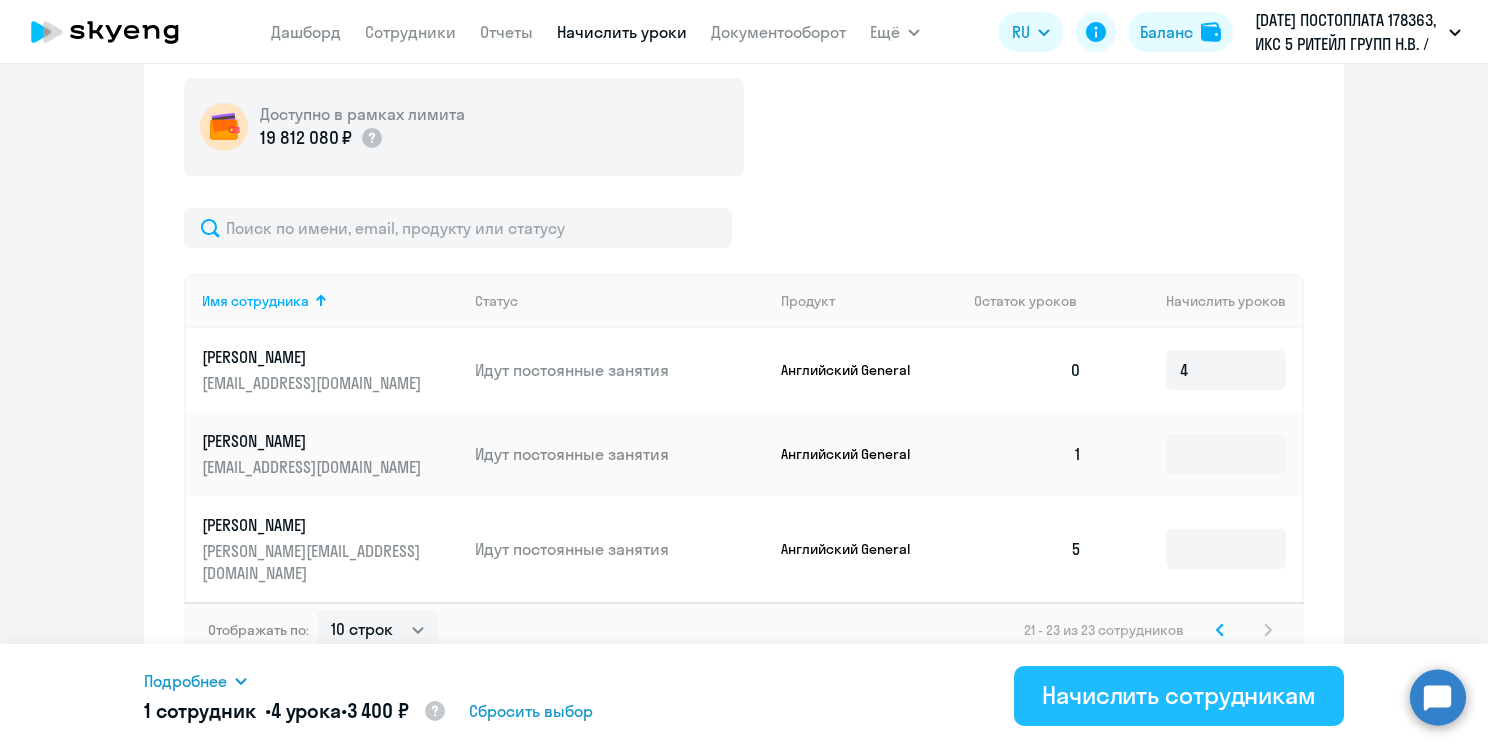 click on "Начислить сотрудникам" at bounding box center [1179, 695] 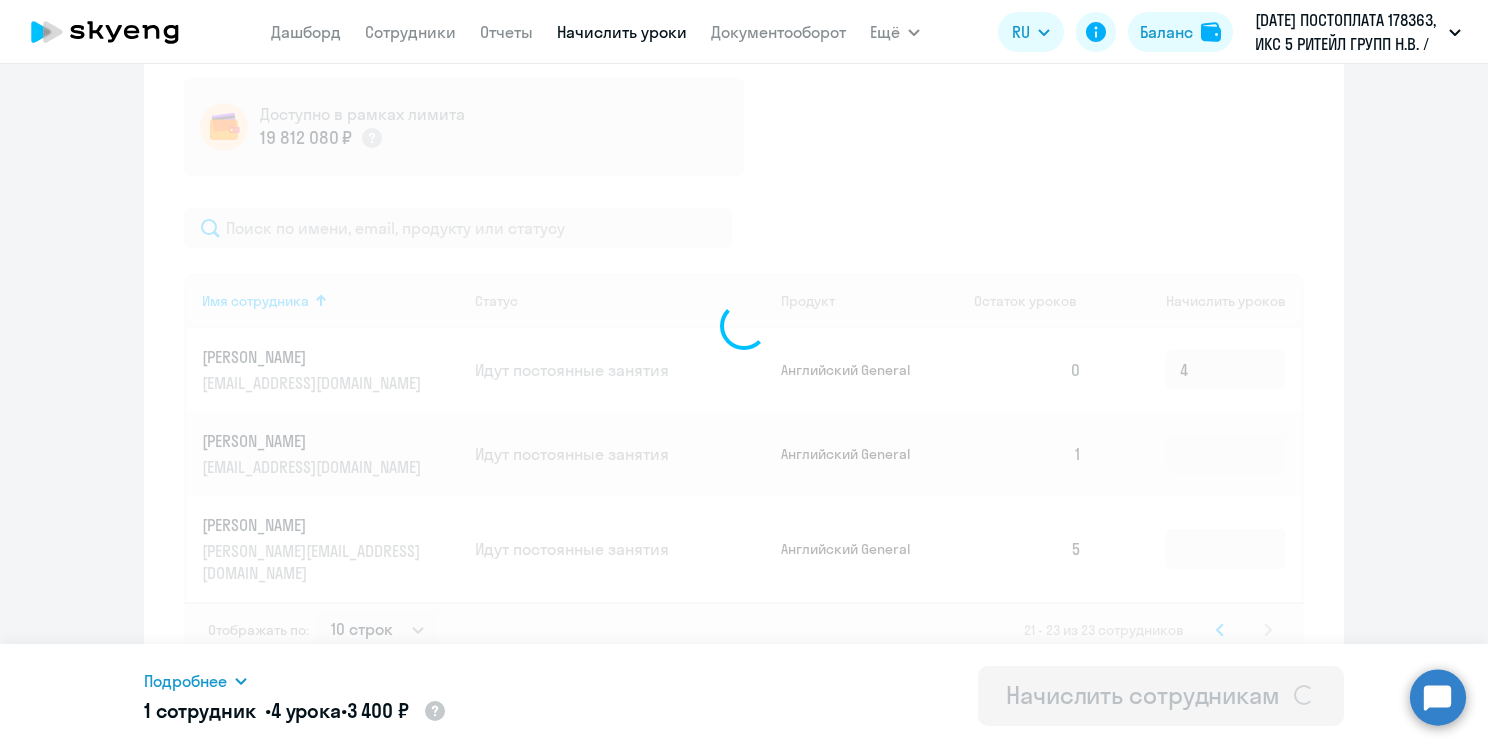 type 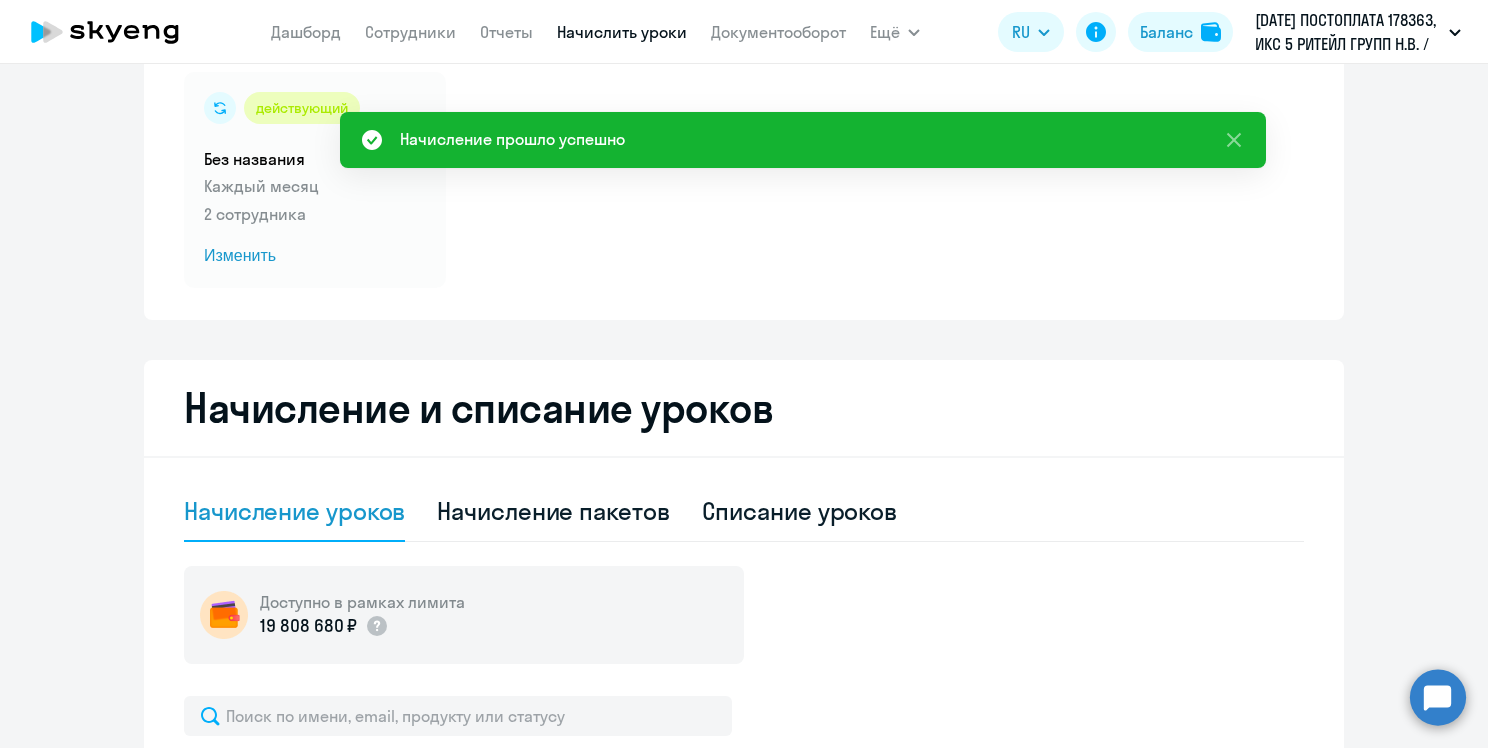 scroll, scrollTop: 600, scrollLeft: 0, axis: vertical 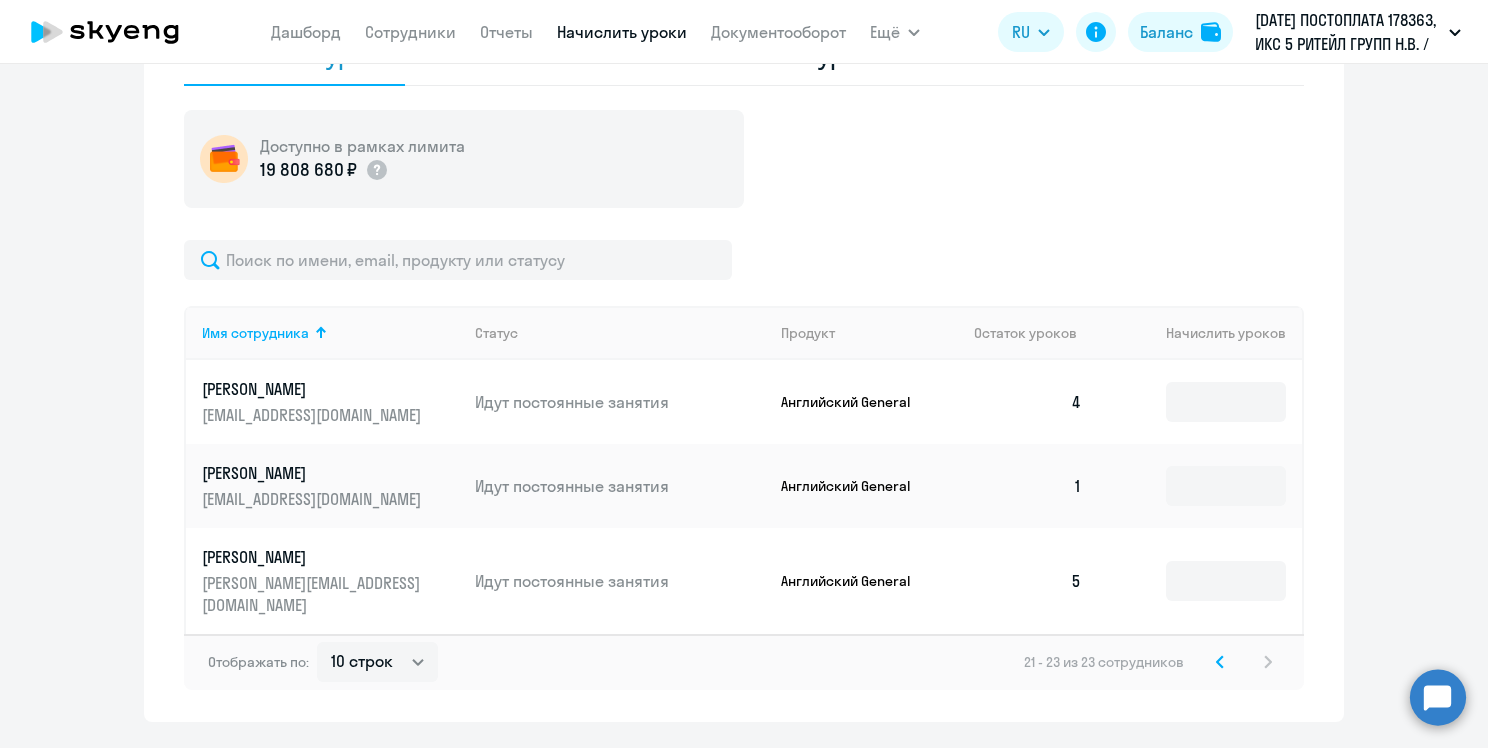 click on "[PERSON_NAME]" 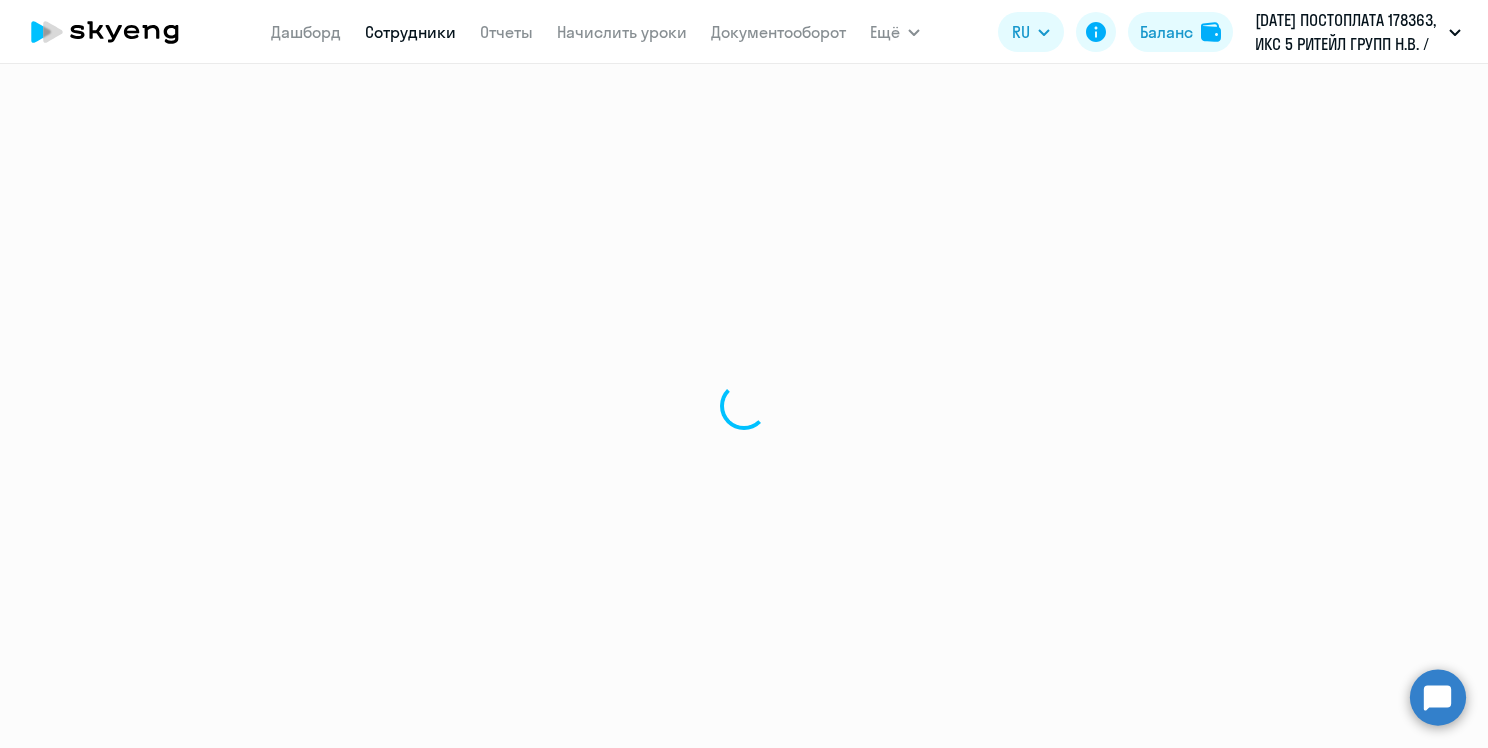 select on "english" 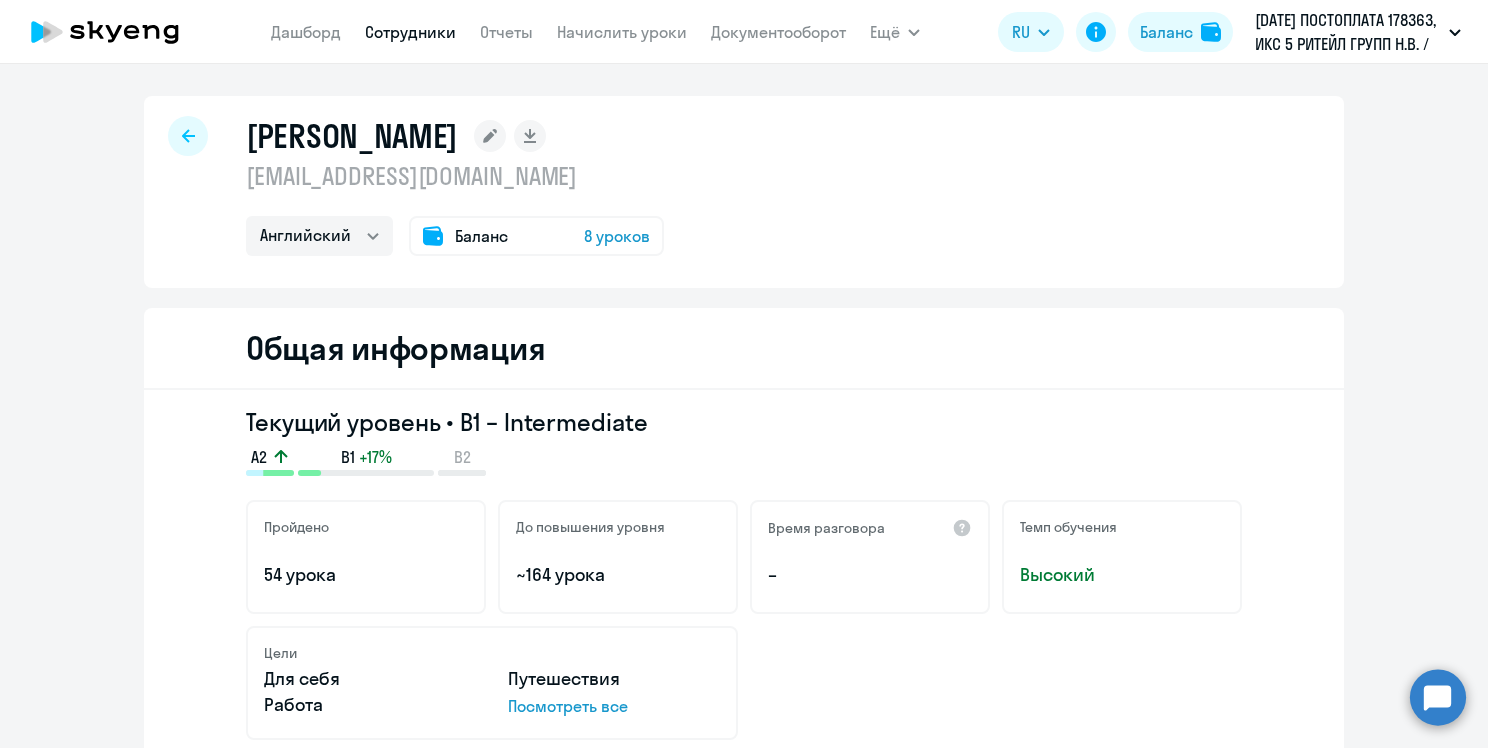 click on "Баланс 8 уроков" 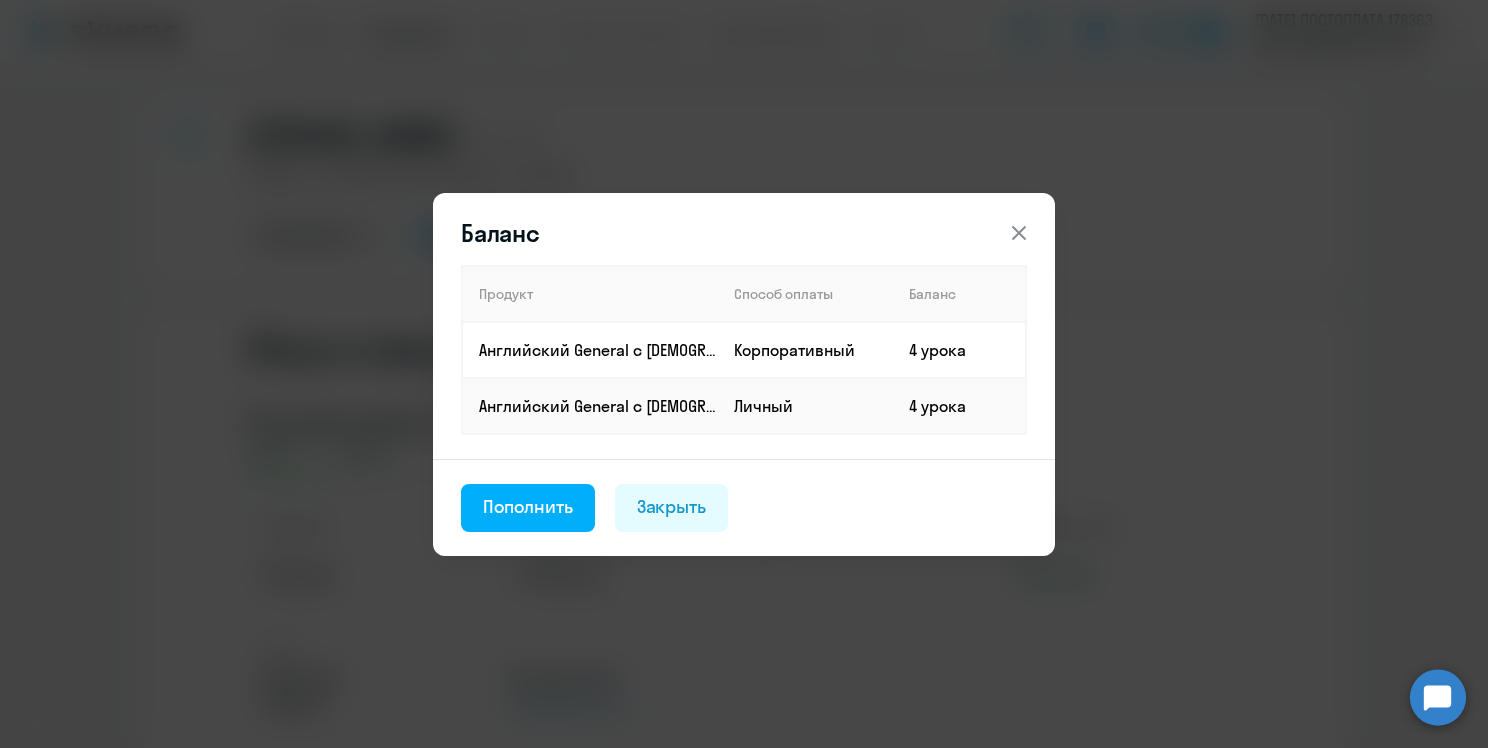 click 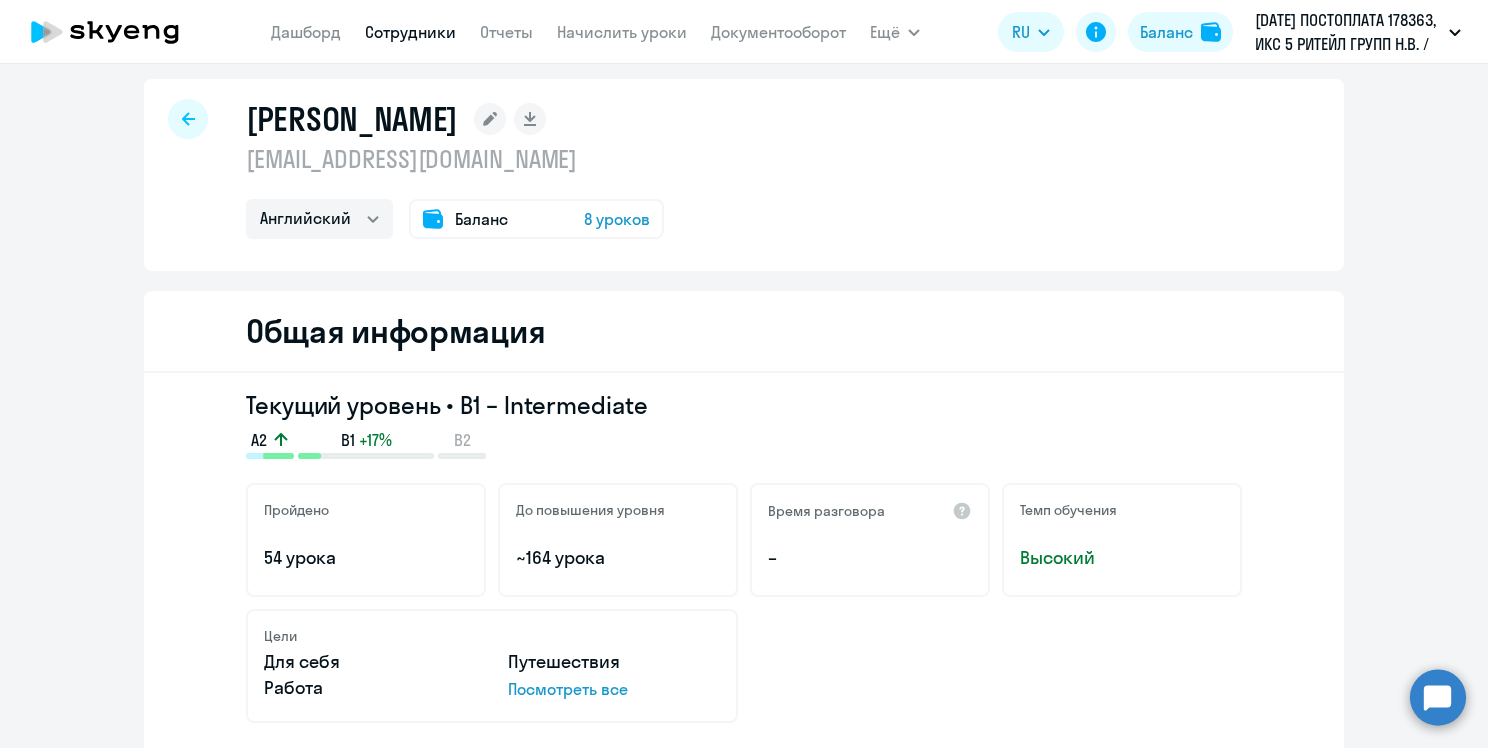 scroll, scrollTop: 0, scrollLeft: 0, axis: both 